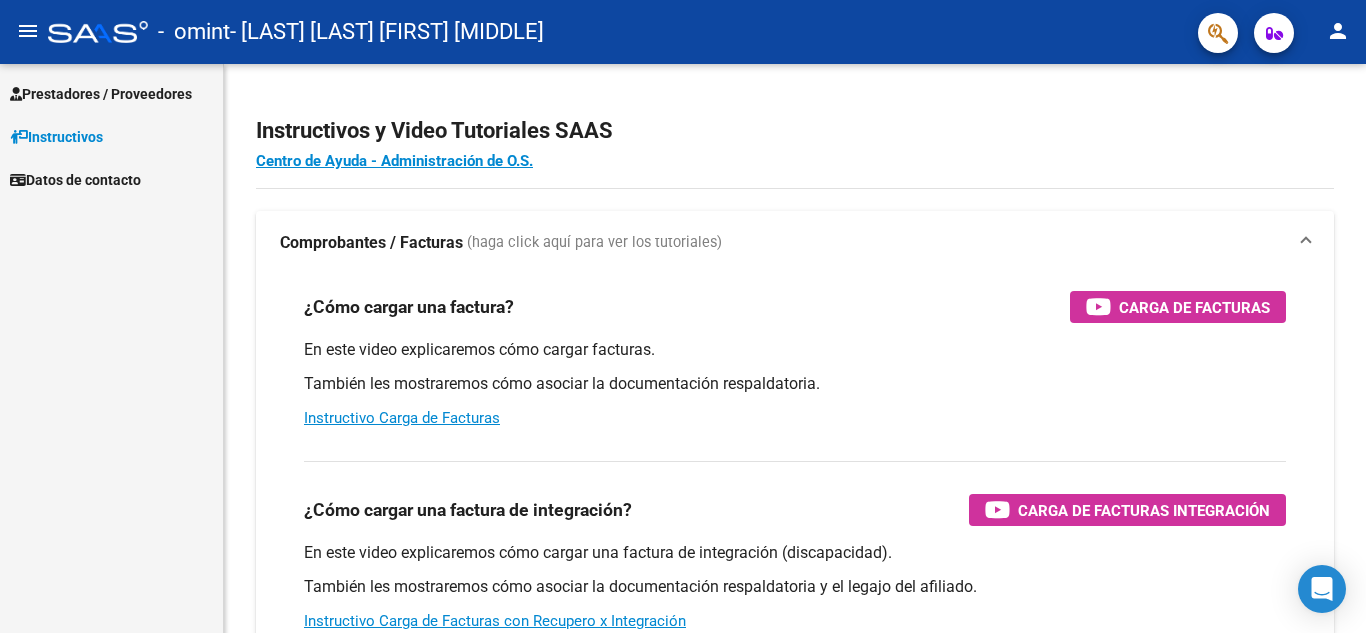 scroll, scrollTop: 0, scrollLeft: 0, axis: both 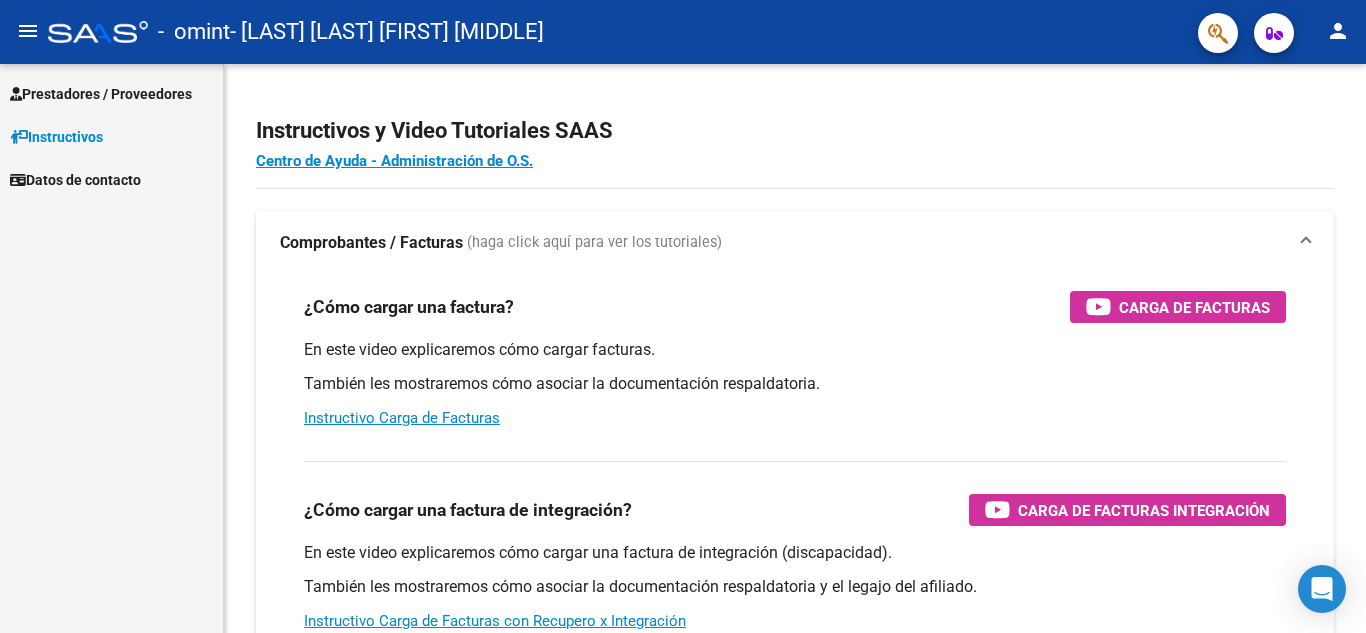 click on "Prestadores / Proveedores" at bounding box center [101, 94] 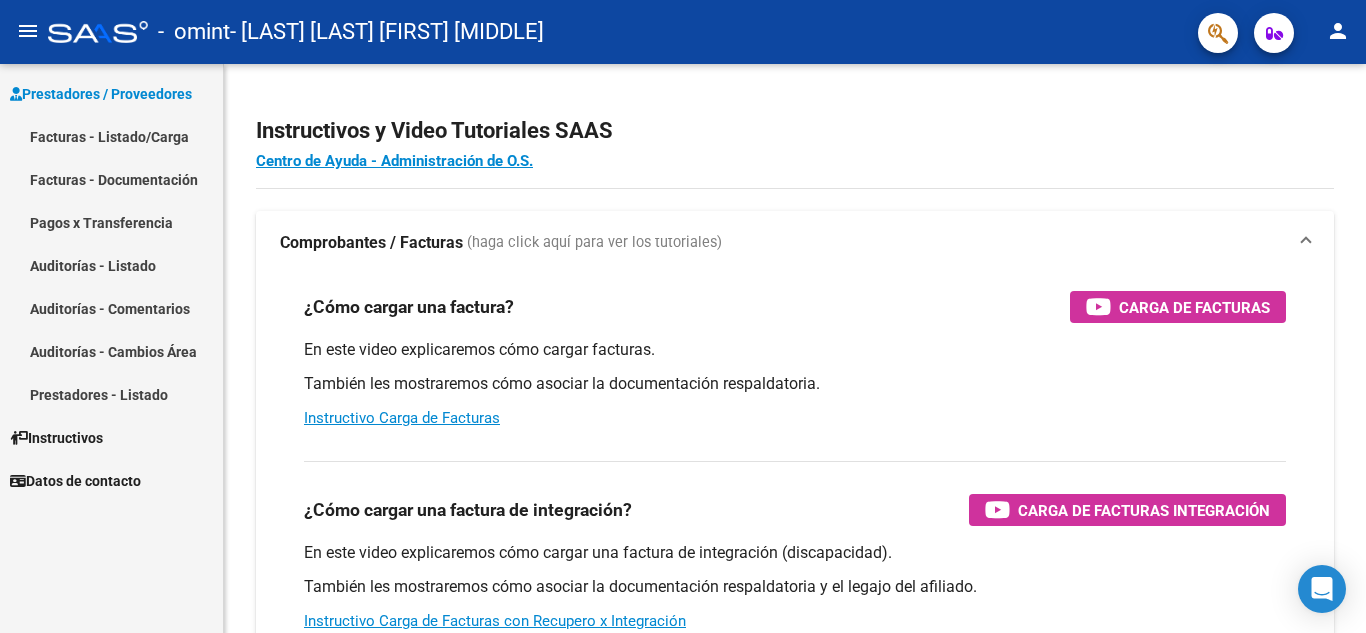 click on "Facturas - Documentación" at bounding box center [111, 179] 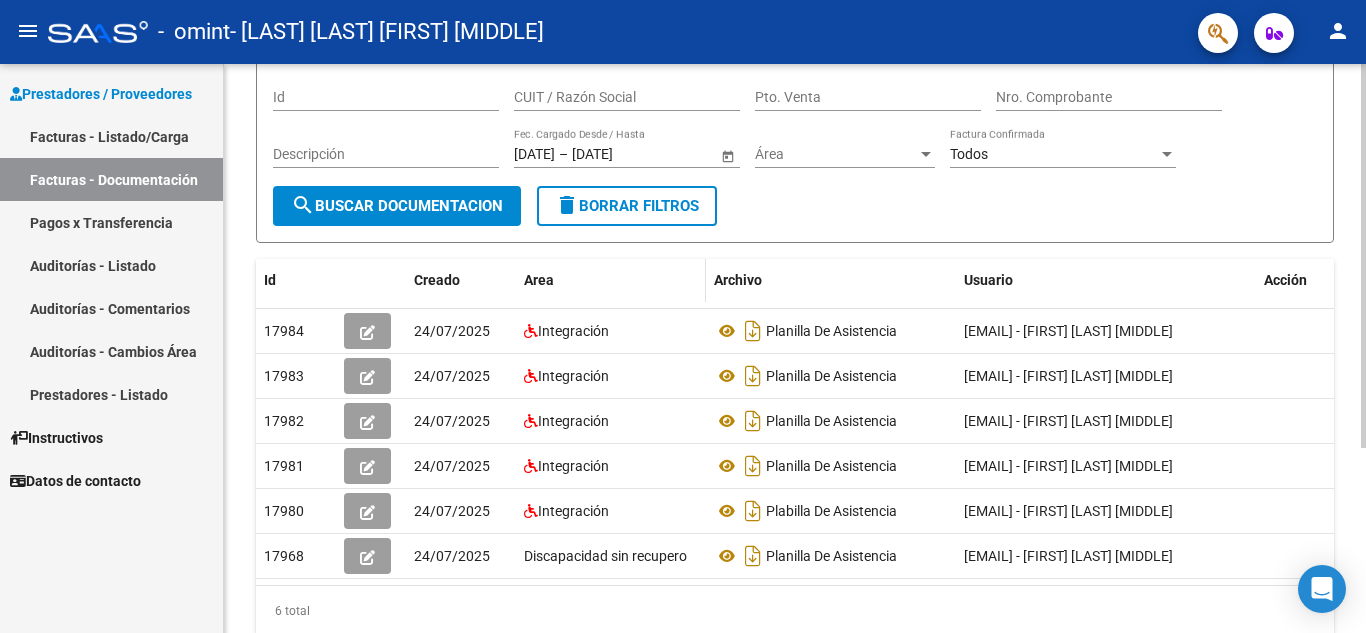 scroll, scrollTop: 200, scrollLeft: 0, axis: vertical 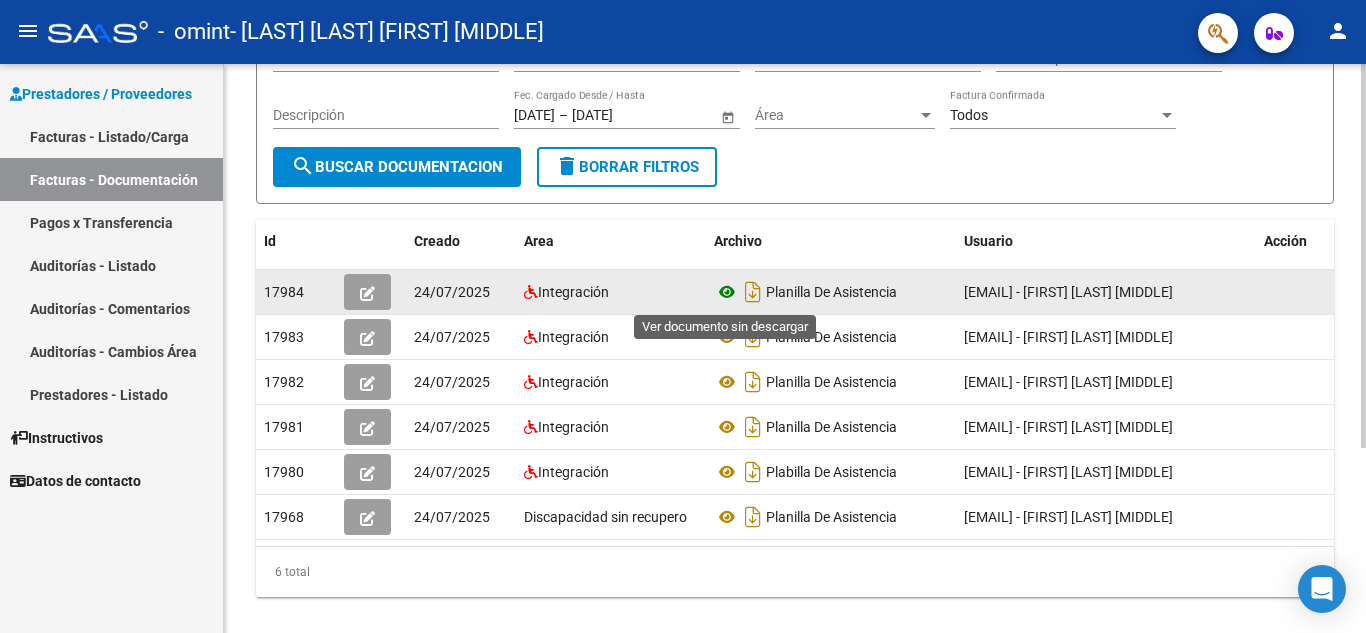 click 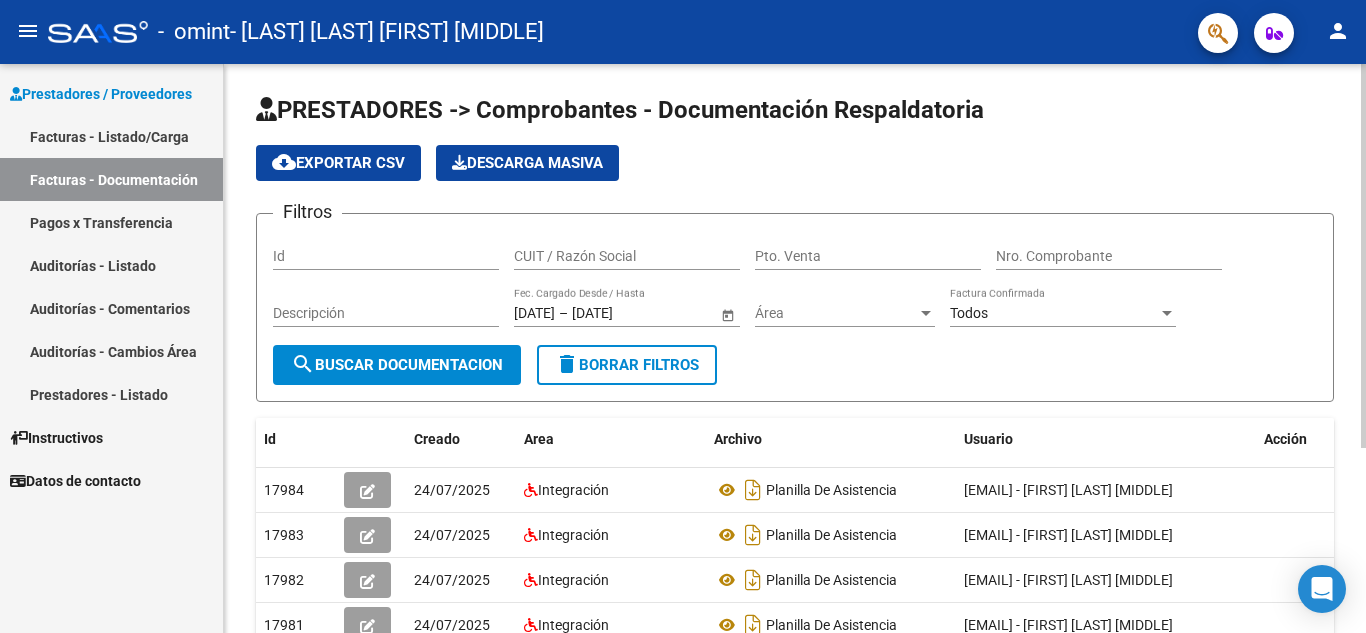 scroll, scrollTop: 0, scrollLeft: 0, axis: both 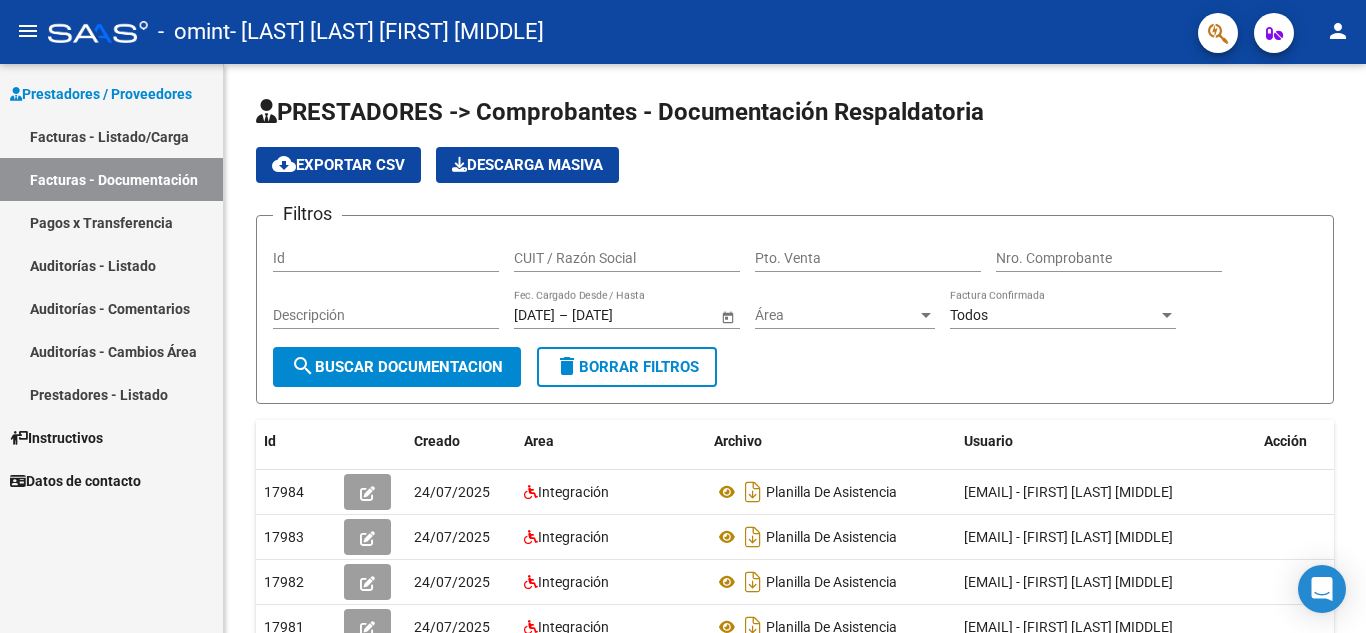 click on "Facturas - Listado/Carga" at bounding box center [111, 136] 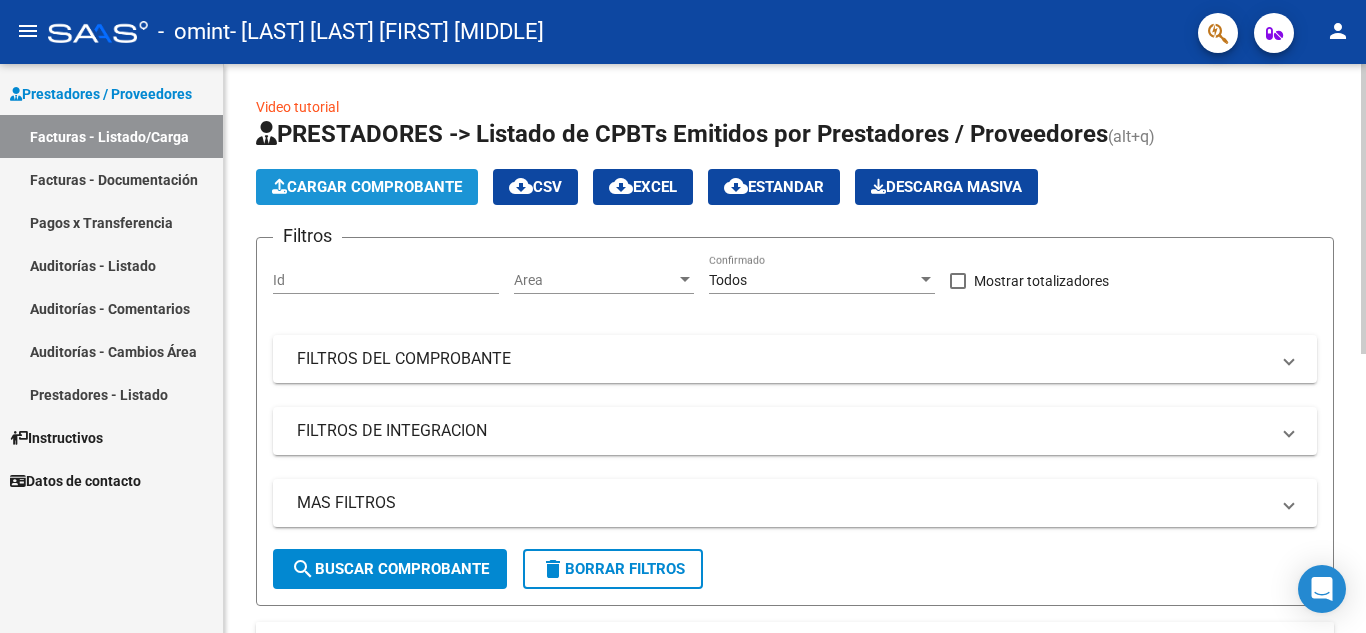 click on "Cargar Comprobante" 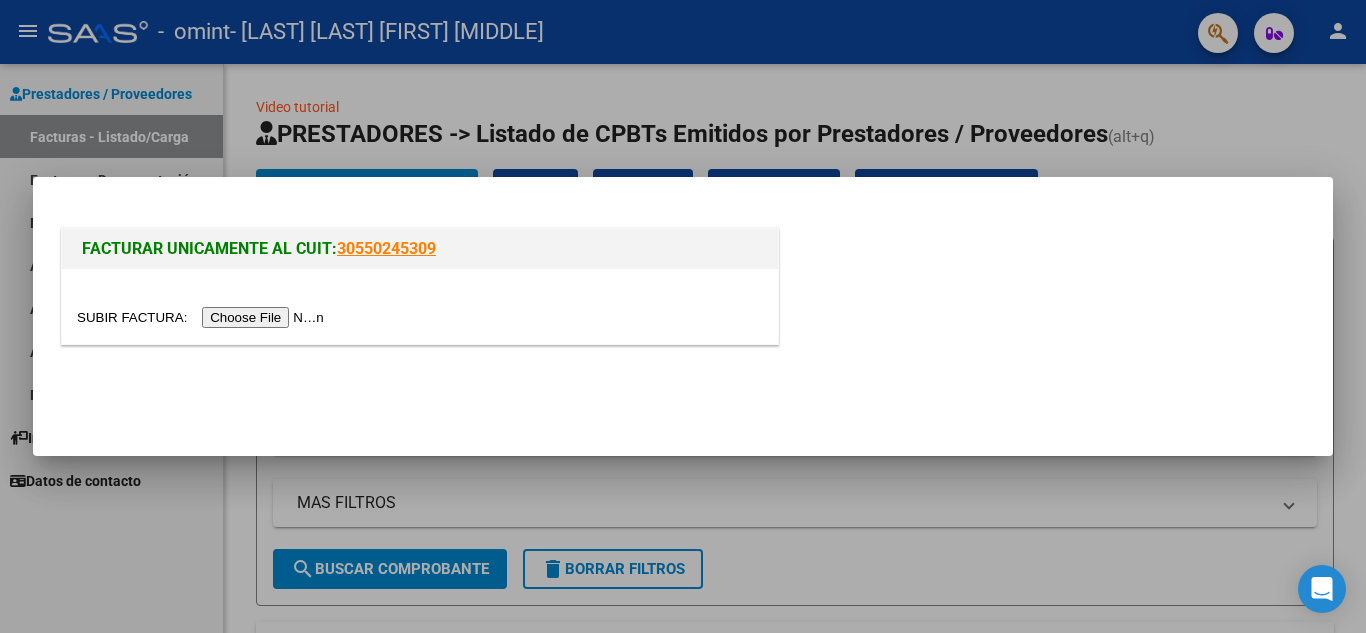 click at bounding box center (203, 317) 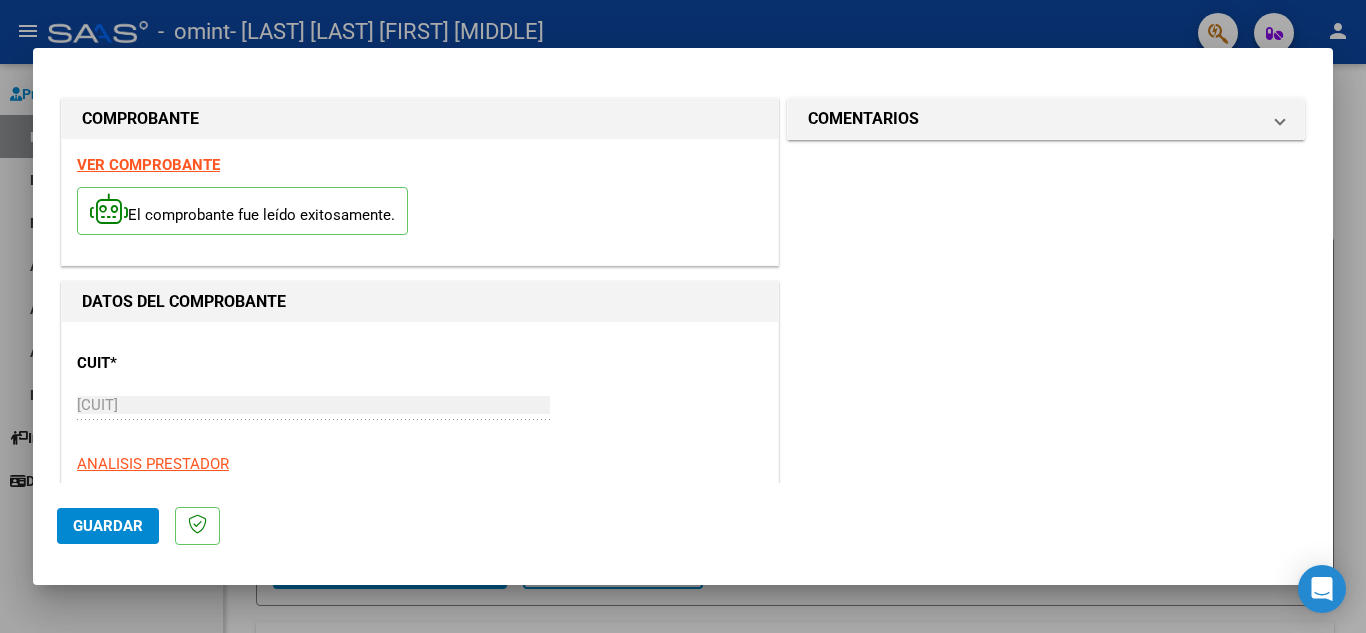 click on "Guardar" 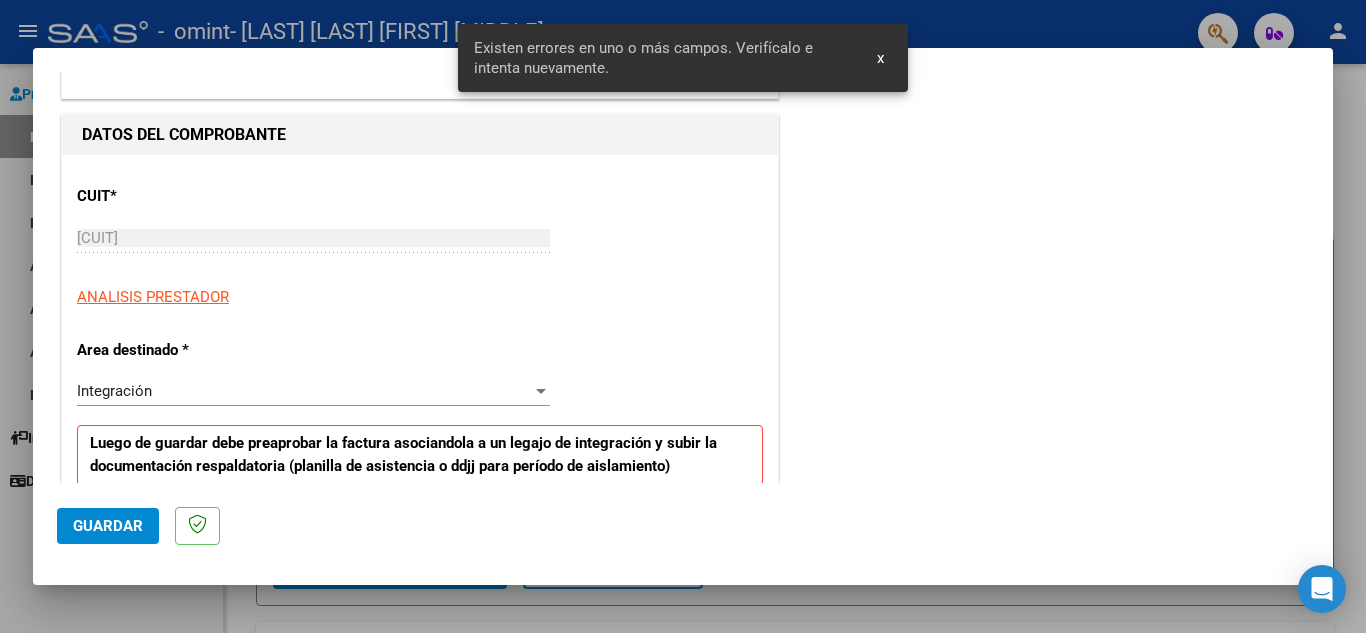 scroll, scrollTop: 453, scrollLeft: 0, axis: vertical 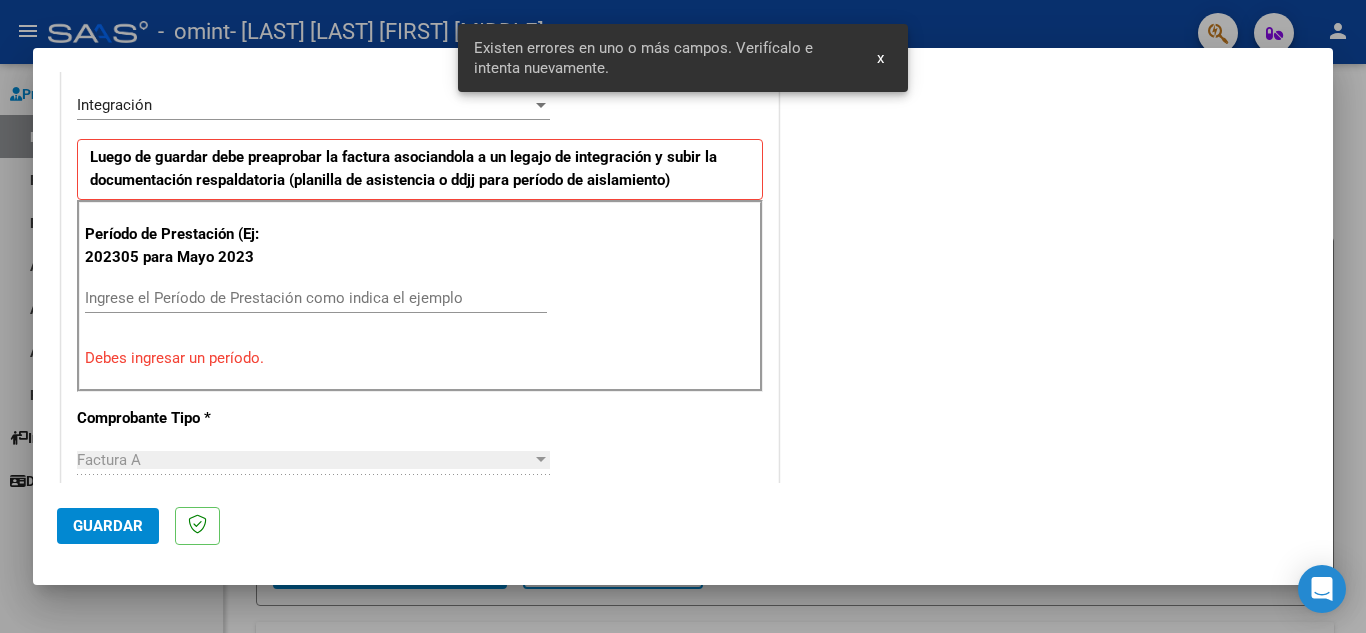 click on "Ingrese el Período de Prestación como indica el ejemplo" at bounding box center (316, 298) 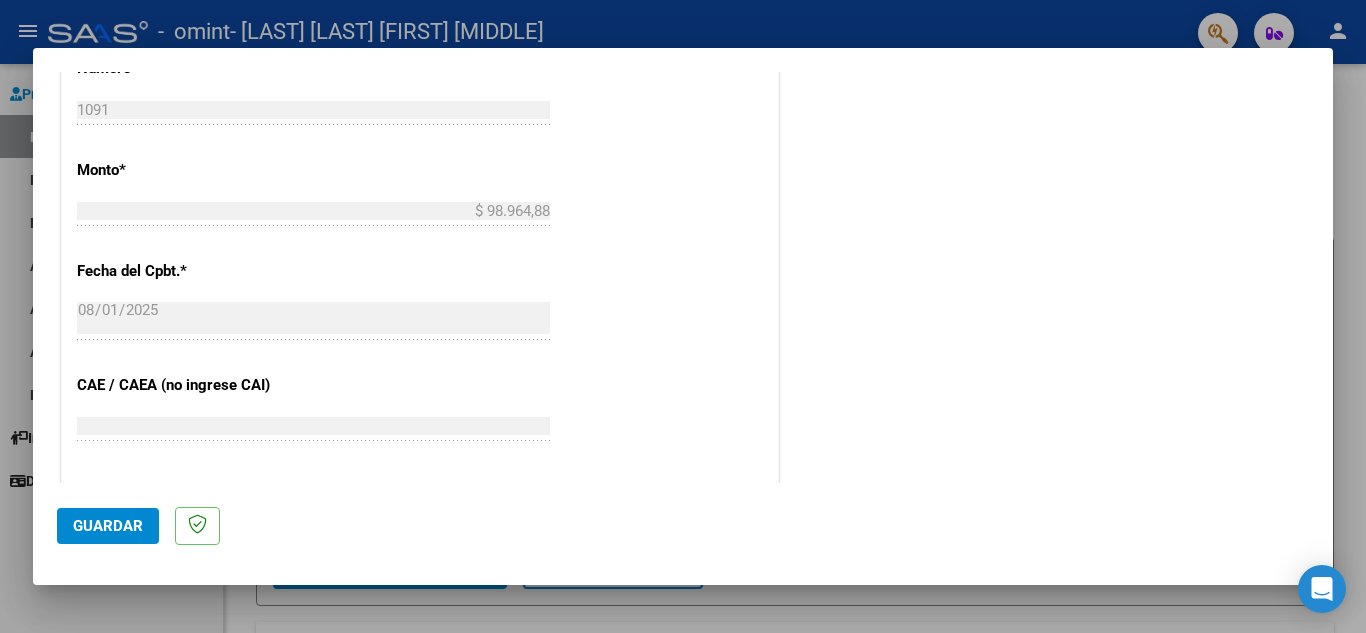 scroll, scrollTop: 1153, scrollLeft: 0, axis: vertical 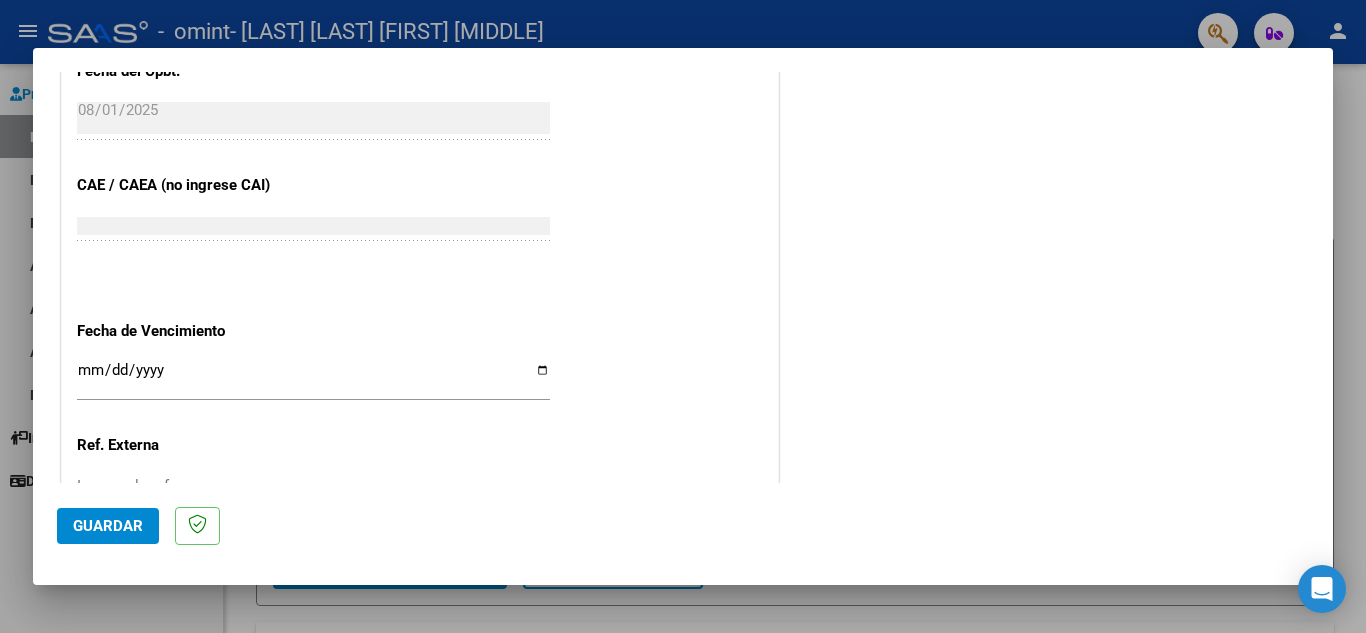 type on "202507" 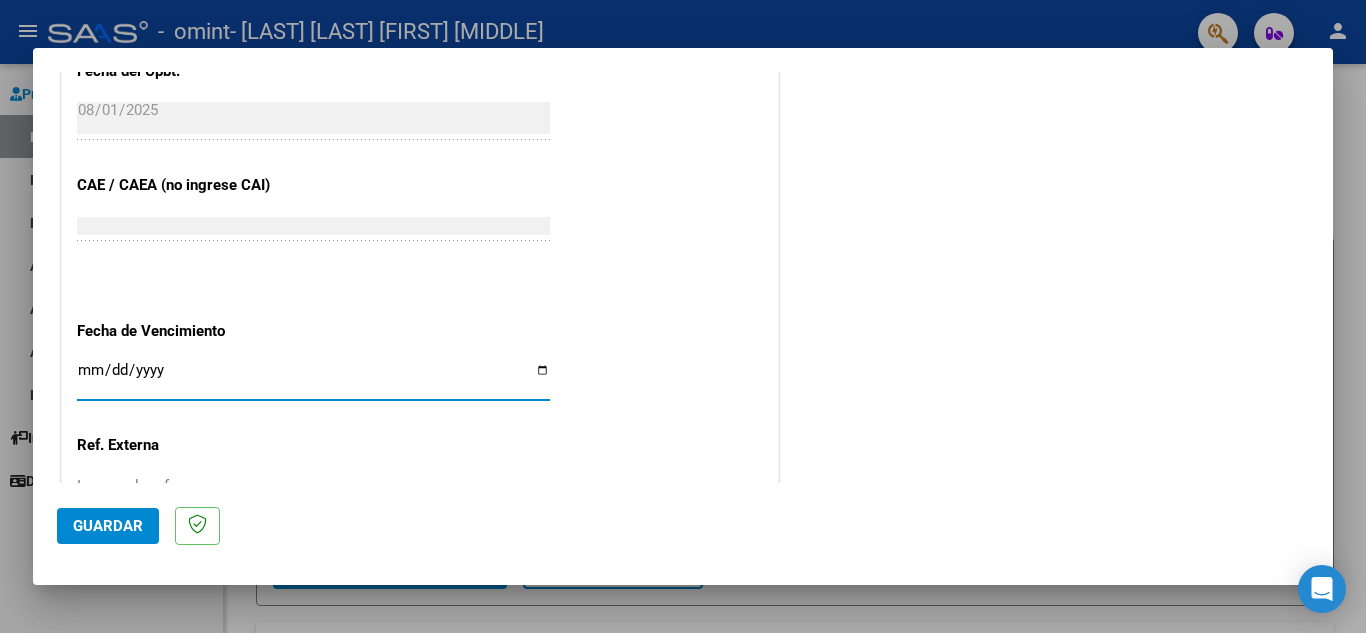 type on "2025-08-11" 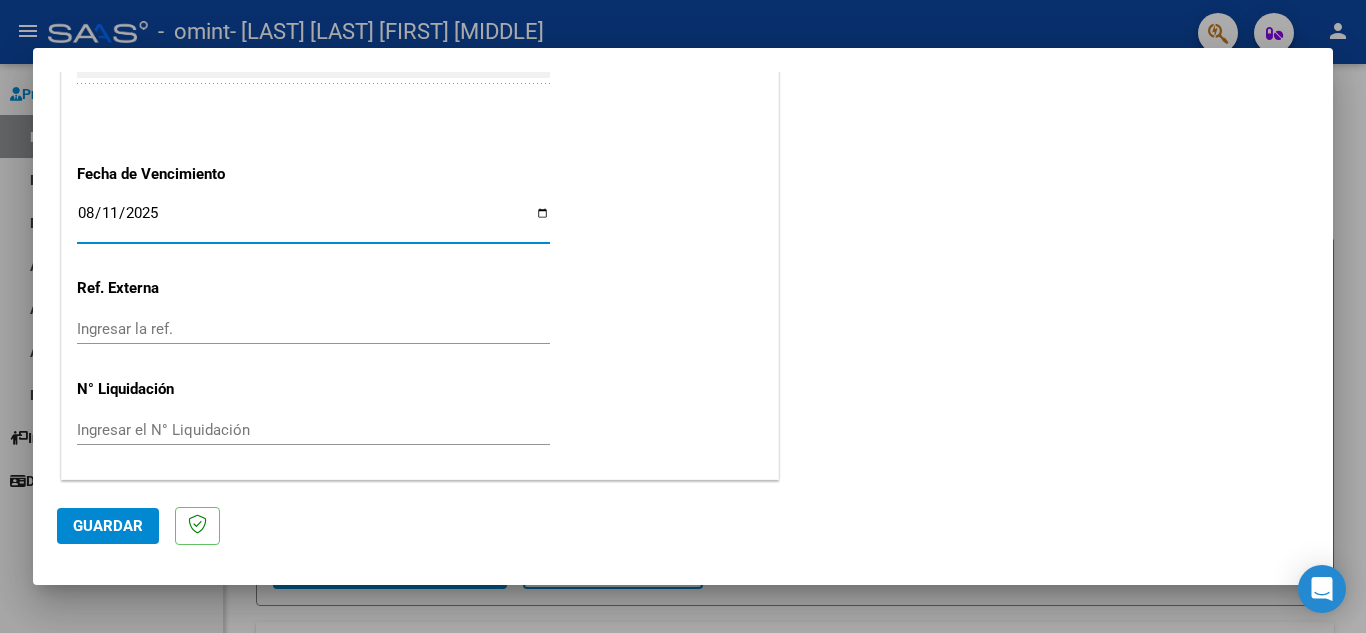 scroll, scrollTop: 1311, scrollLeft: 0, axis: vertical 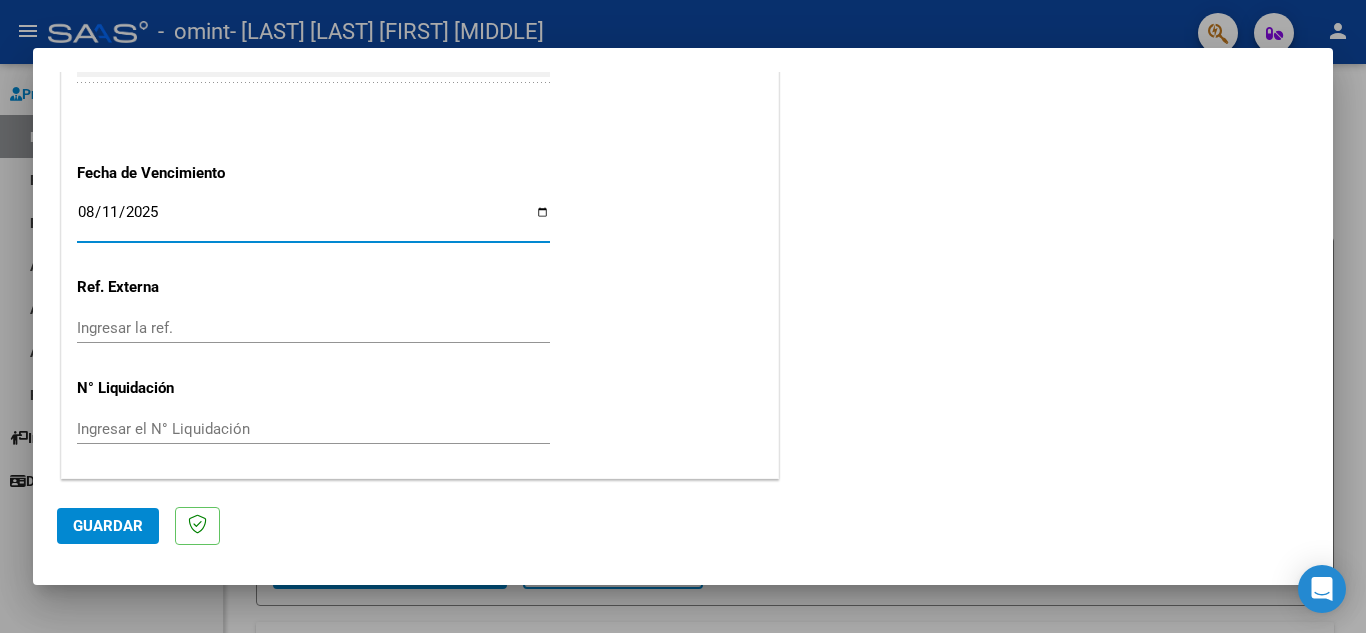 click on "Guardar" 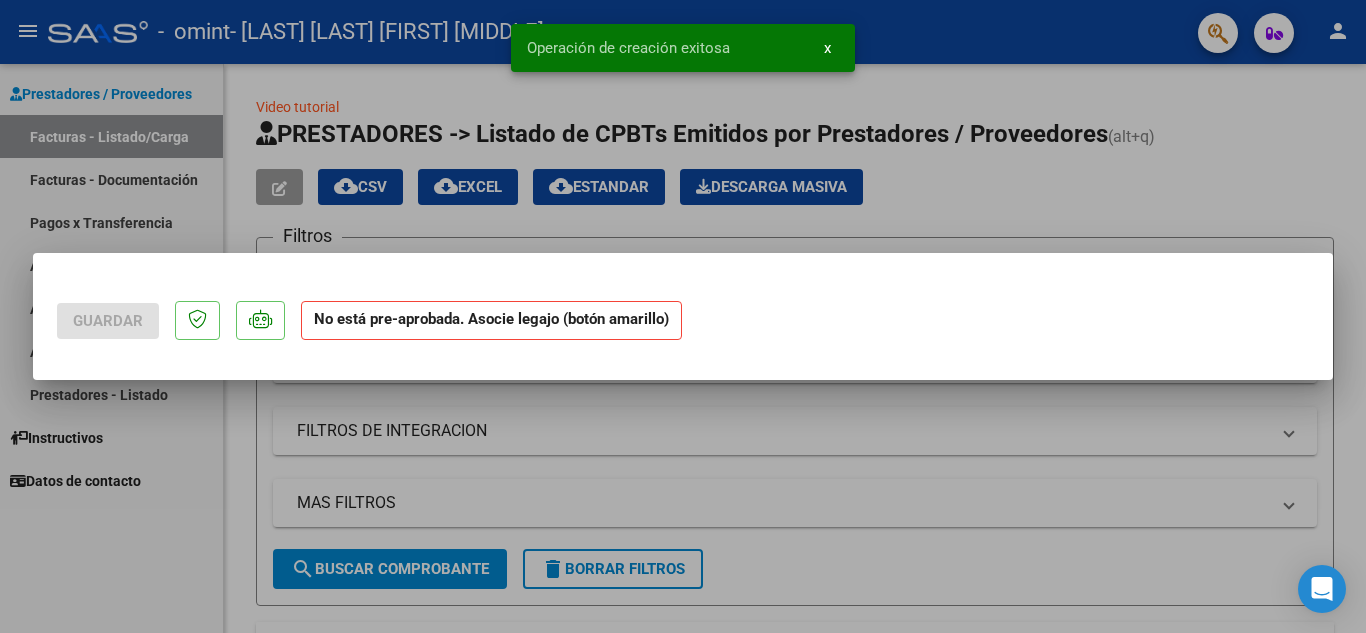 scroll, scrollTop: 0, scrollLeft: 0, axis: both 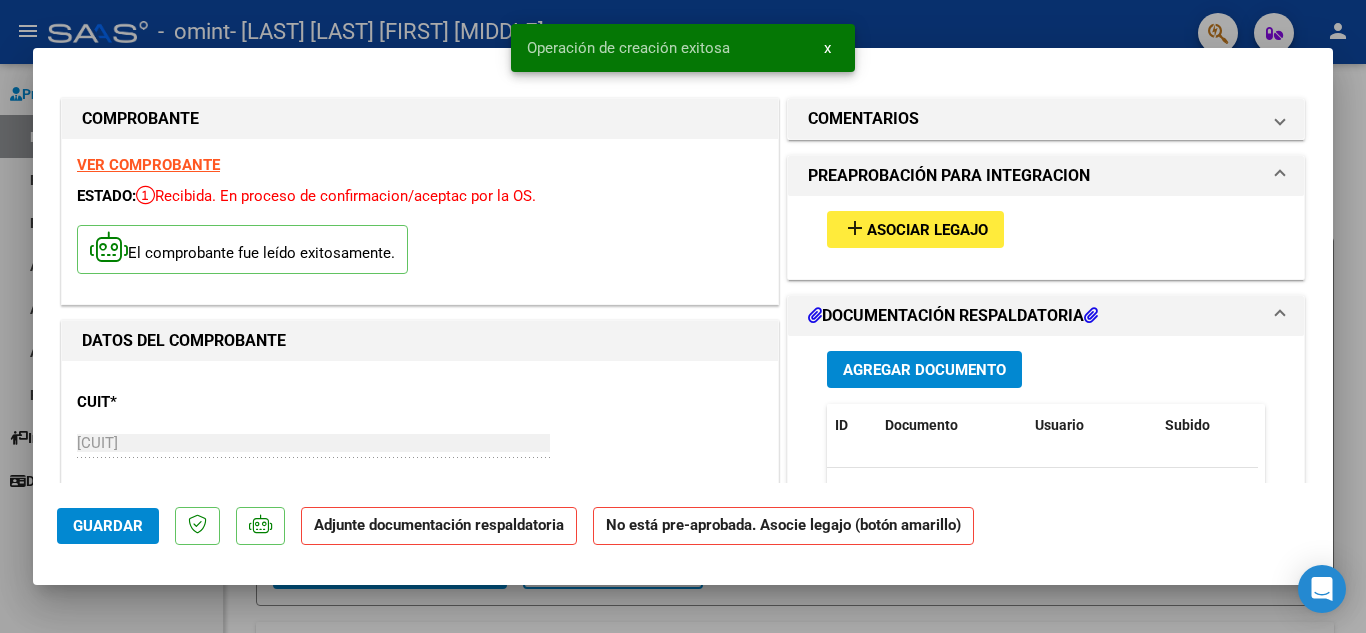 click on "Agregar Documento" at bounding box center (924, 370) 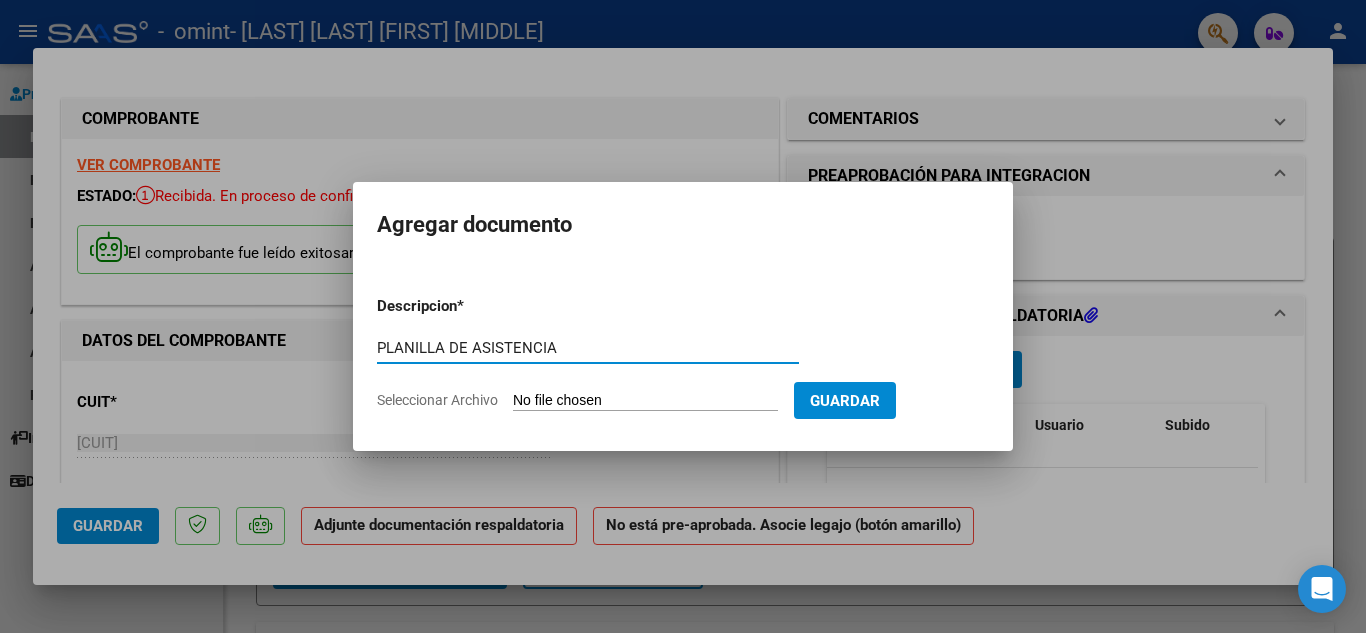 type on "PLANILLA DE ASISTENCIA" 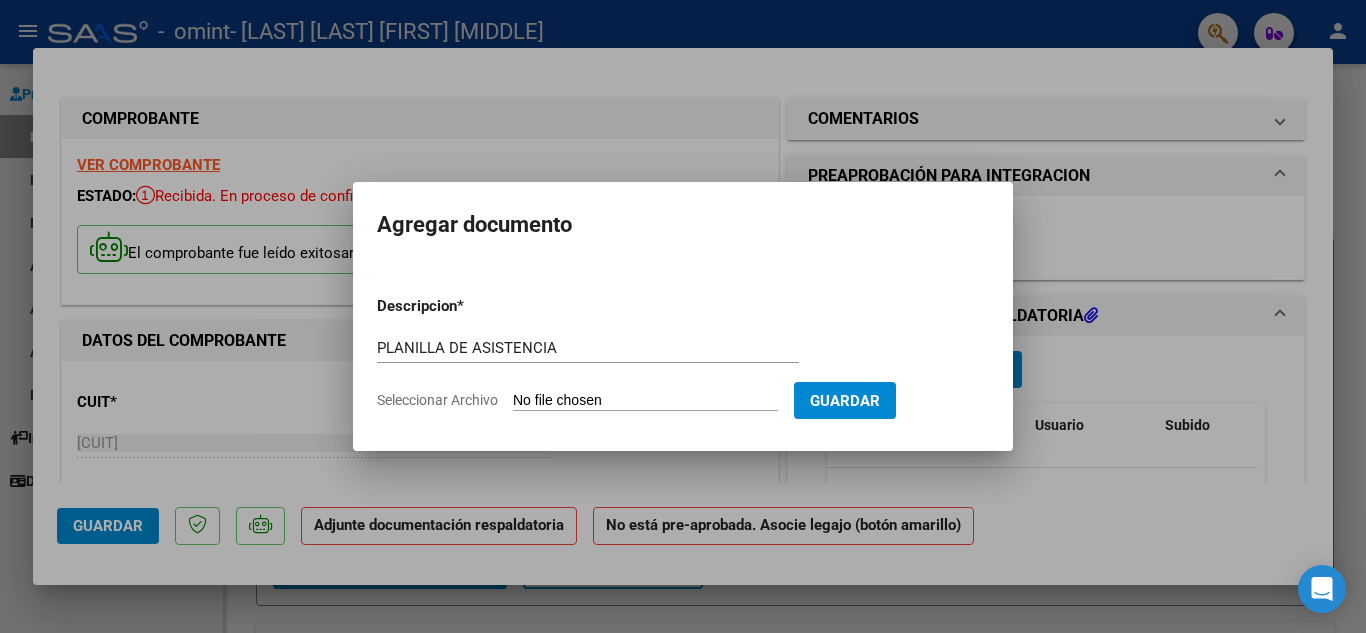 click on "Seleccionar Archivo" at bounding box center [645, 401] 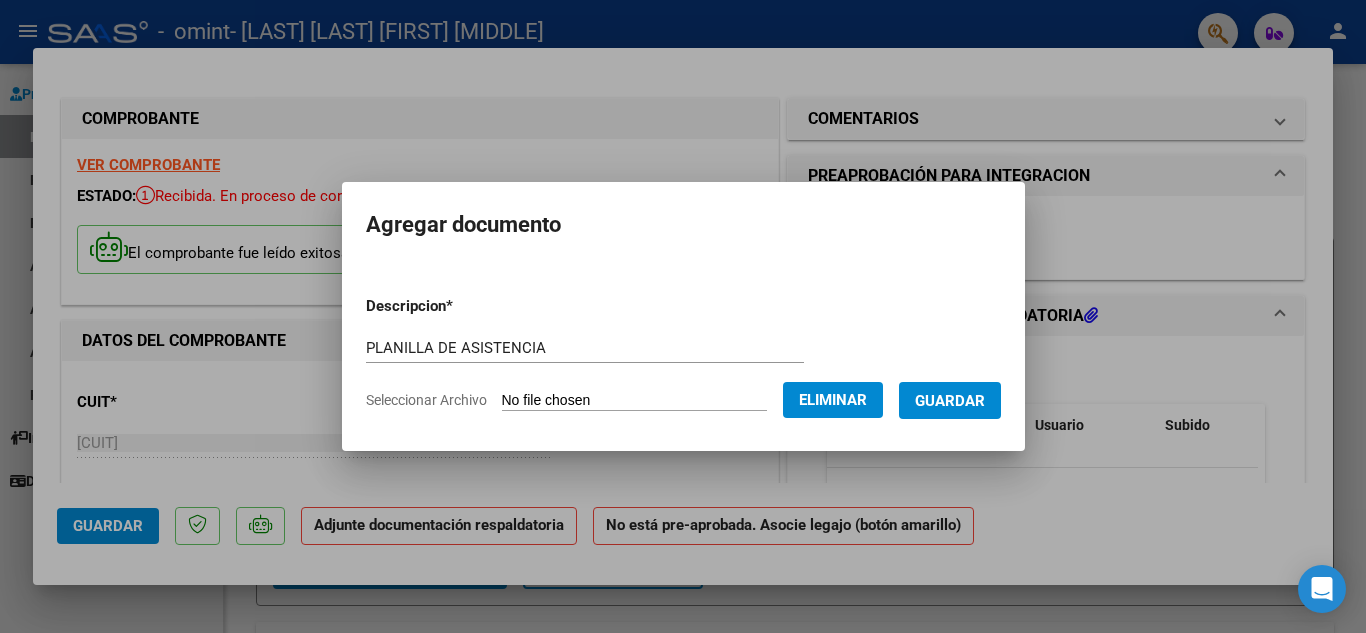 click on "Guardar" at bounding box center [950, 401] 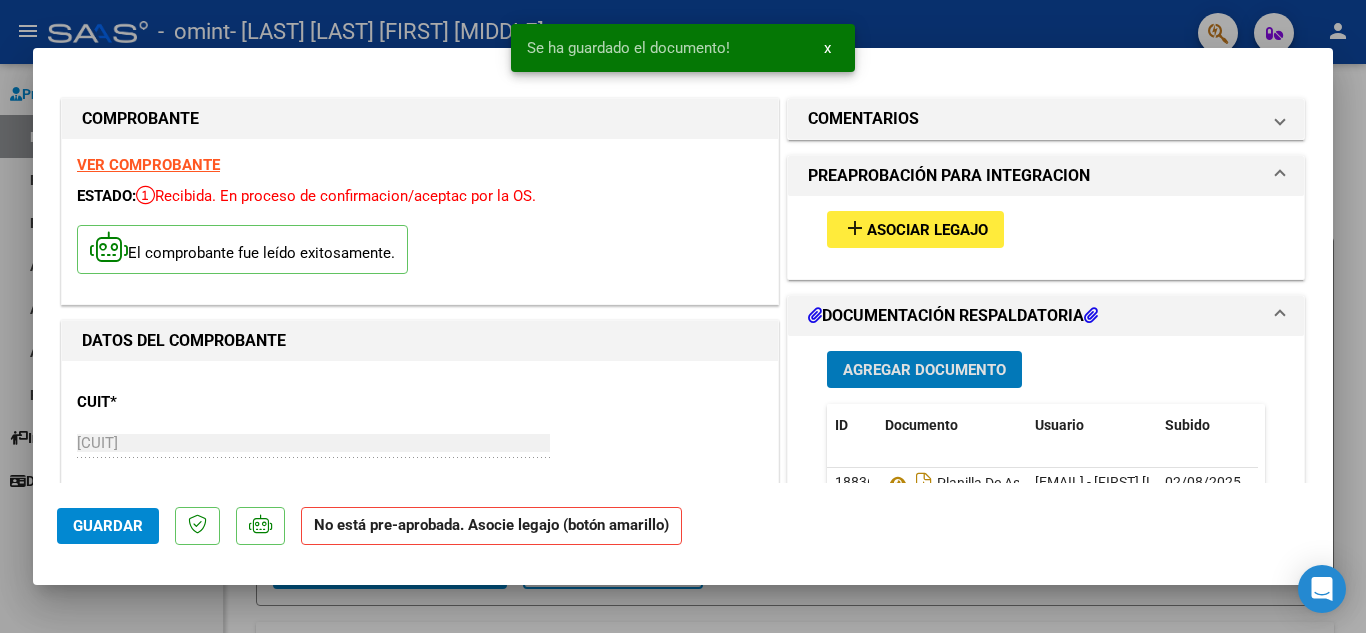 click on "Guardar" 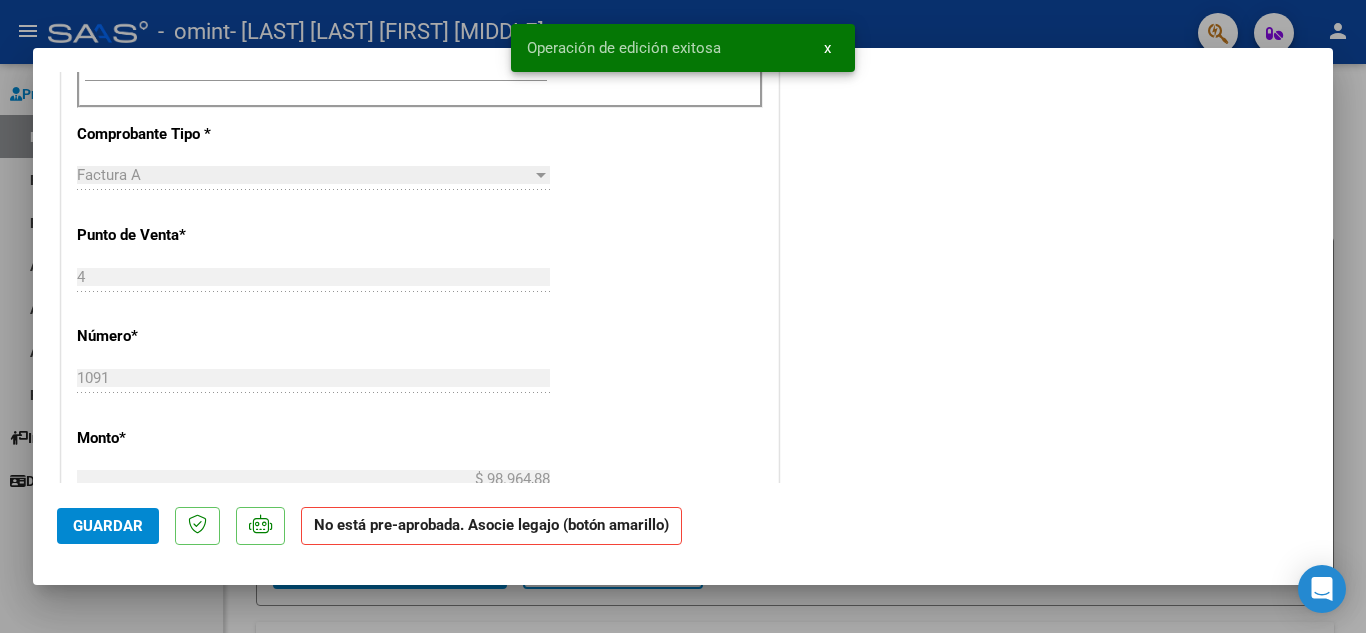 scroll, scrollTop: 1100, scrollLeft: 0, axis: vertical 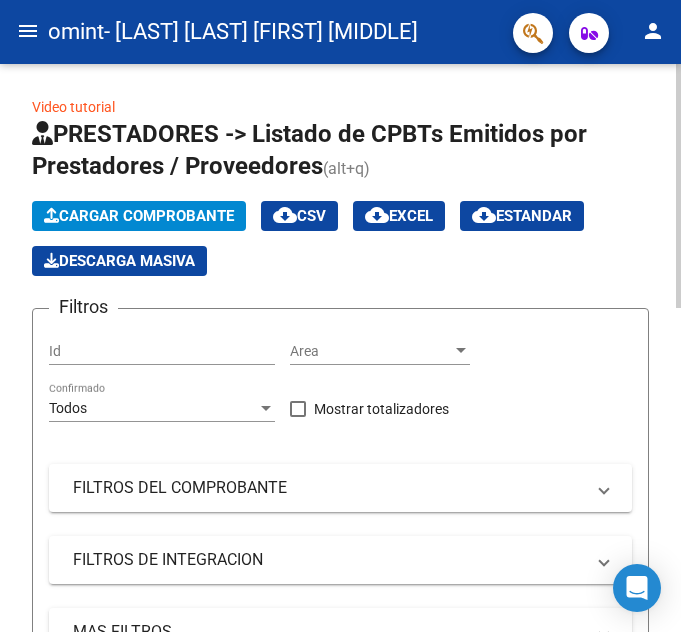 click on "Cargar Comprobante" 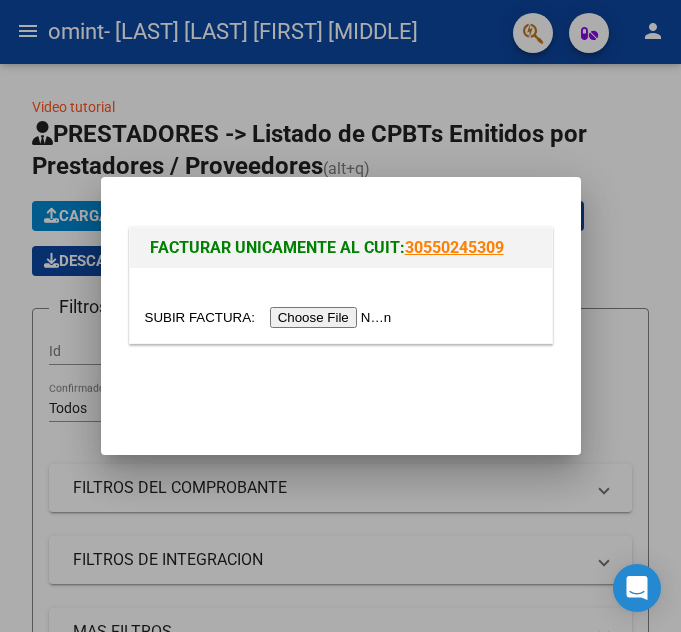 click at bounding box center [271, 317] 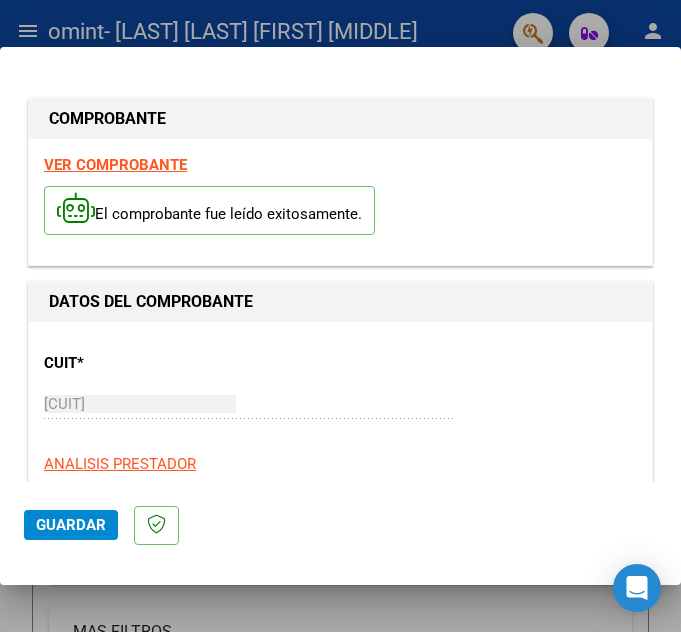 scroll, scrollTop: 200, scrollLeft: 0, axis: vertical 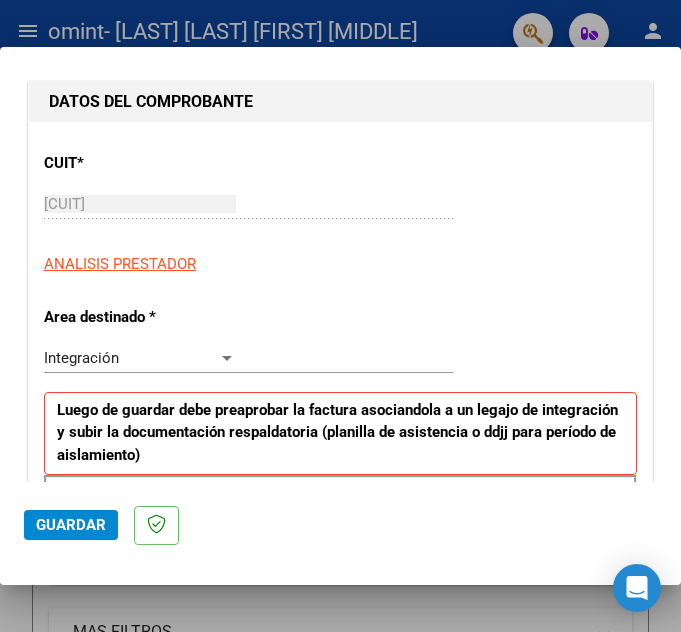 click on "Guardar" 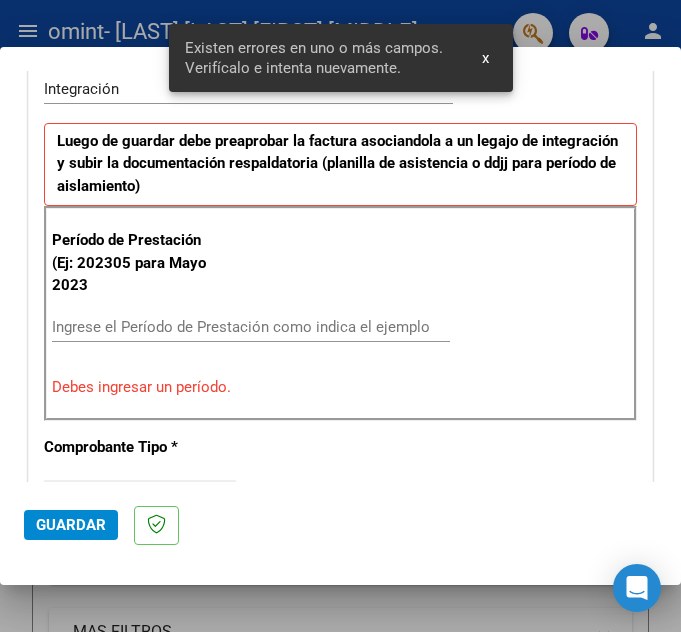 scroll, scrollTop: 487, scrollLeft: 0, axis: vertical 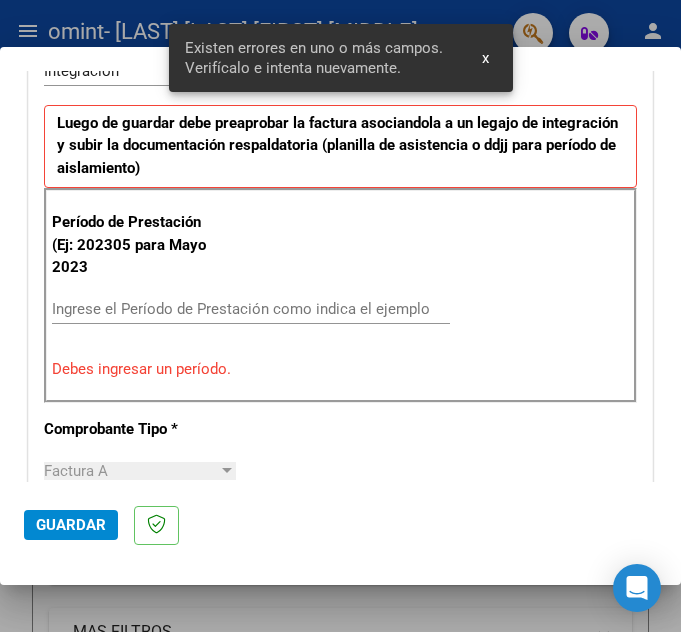 click on "Ingrese el Período de Prestación como indica el ejemplo" at bounding box center [145, 309] 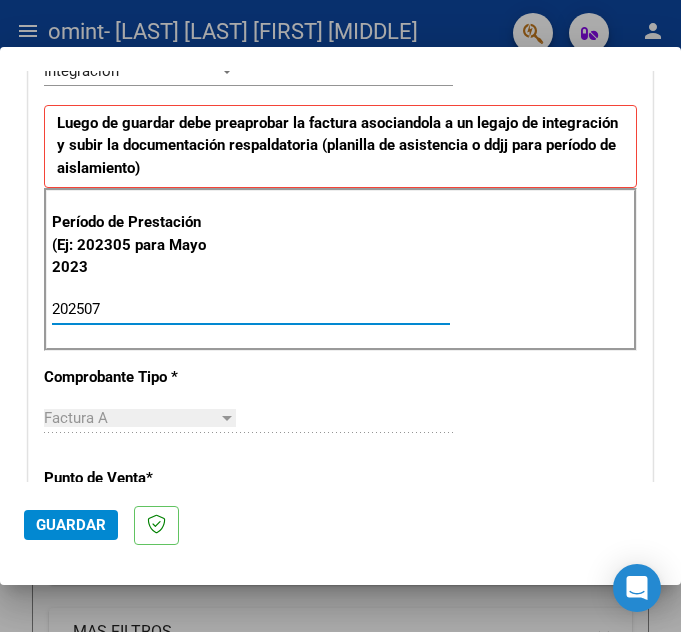 type on "202507" 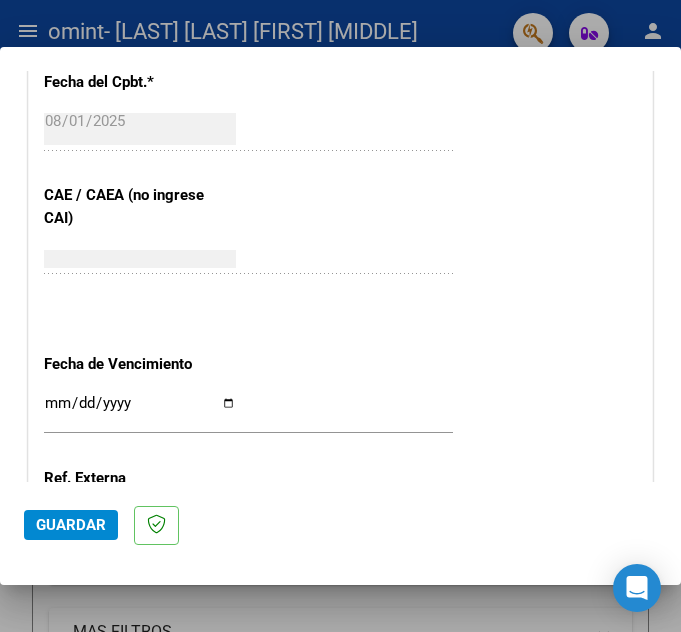 scroll, scrollTop: 1287, scrollLeft: 0, axis: vertical 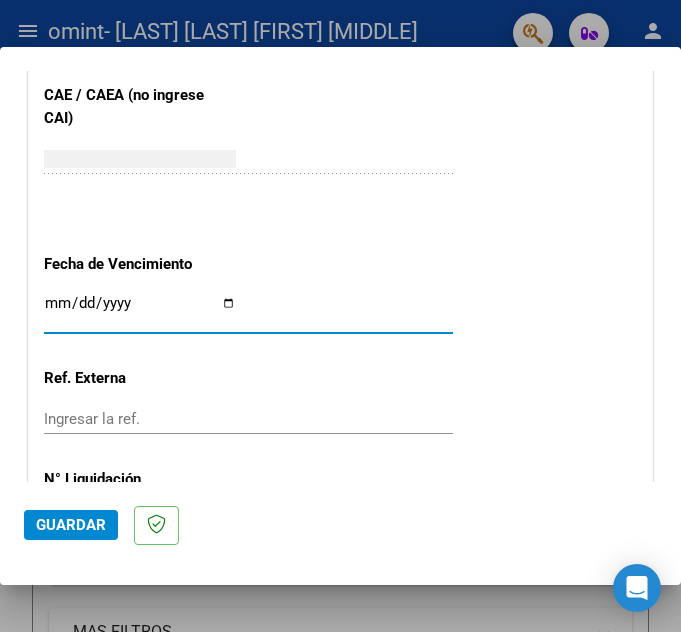click on "Ingresar la fecha" at bounding box center (140, 311) 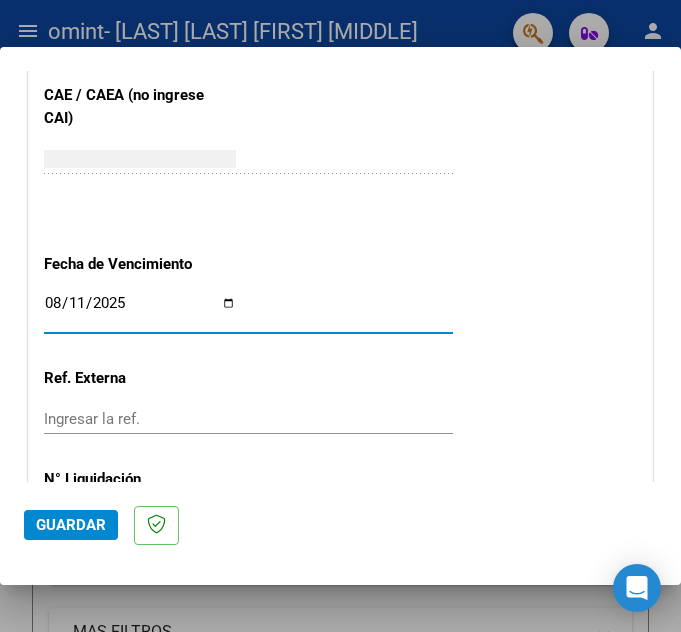 type on "2025-08-11" 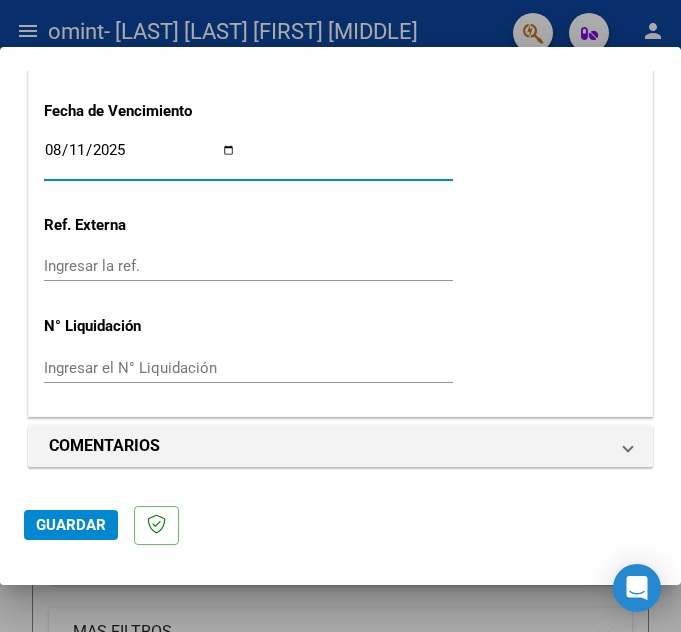 click on "Guardar" 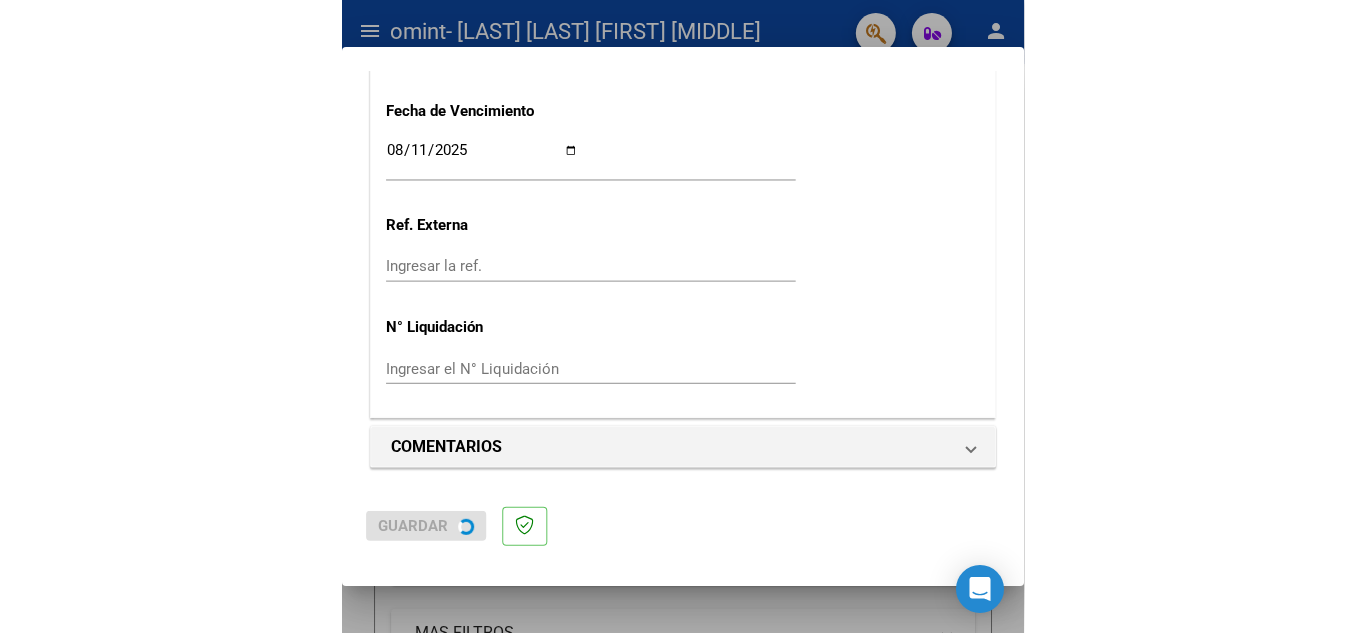 scroll, scrollTop: 0, scrollLeft: 0, axis: both 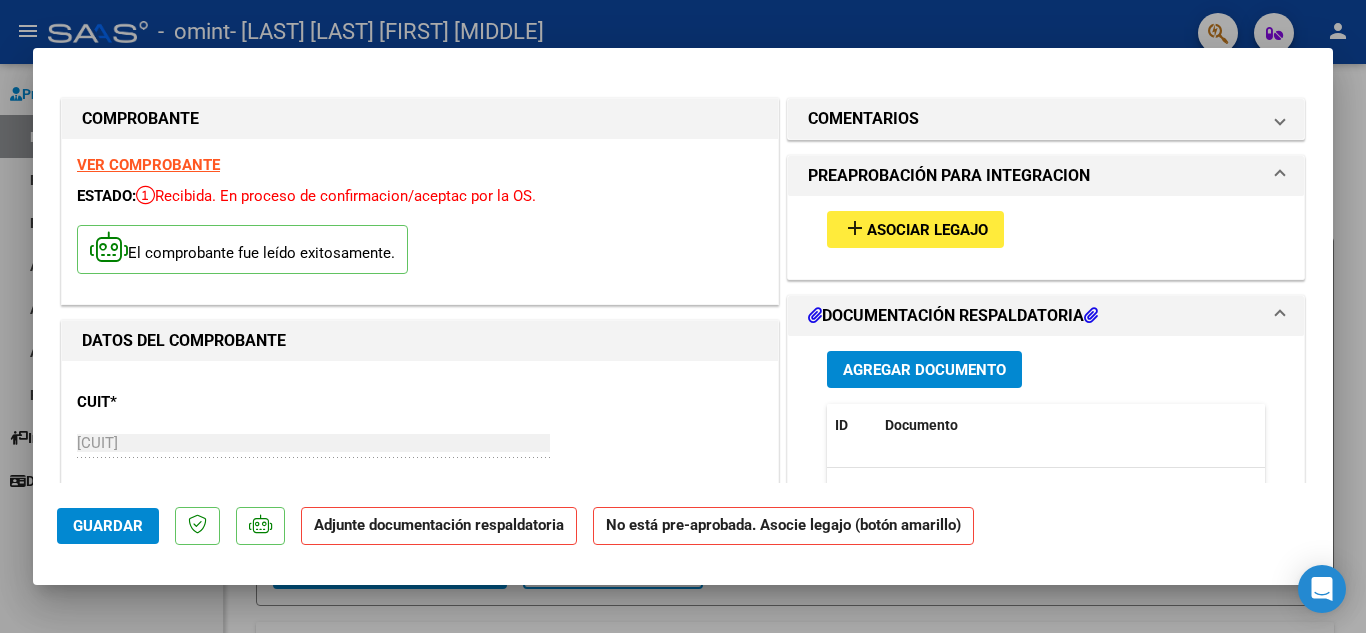 click on "Asociar Legajo" at bounding box center (927, 230) 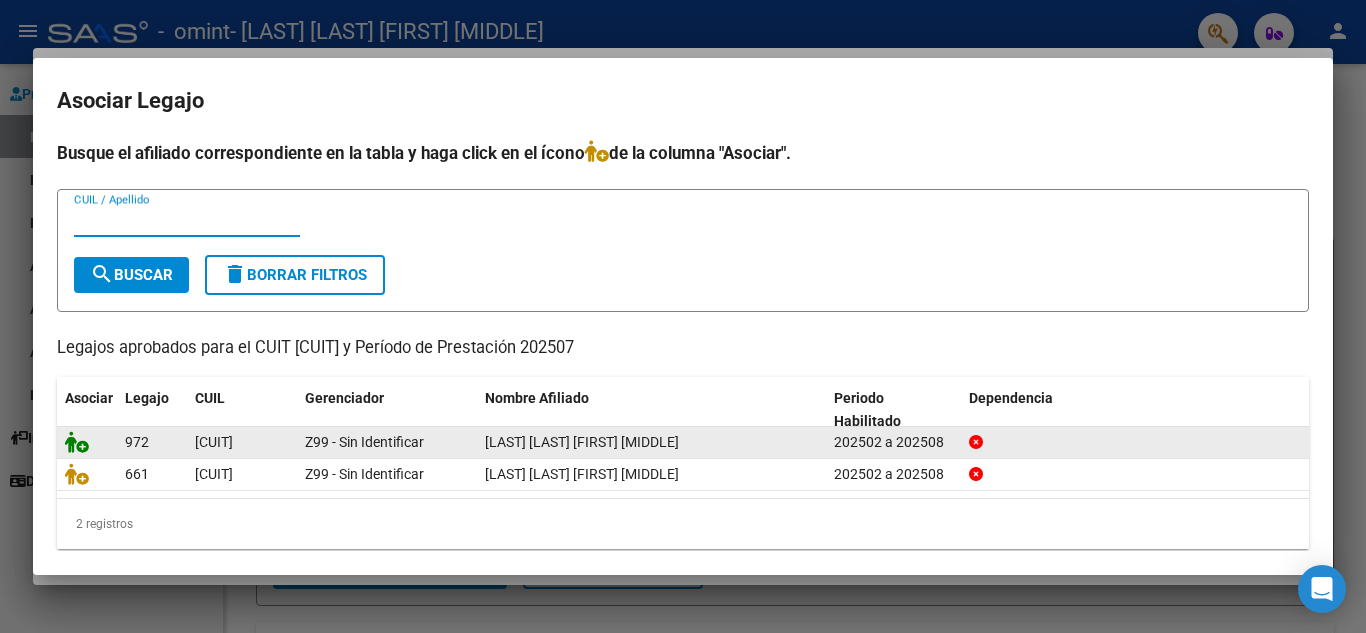 click 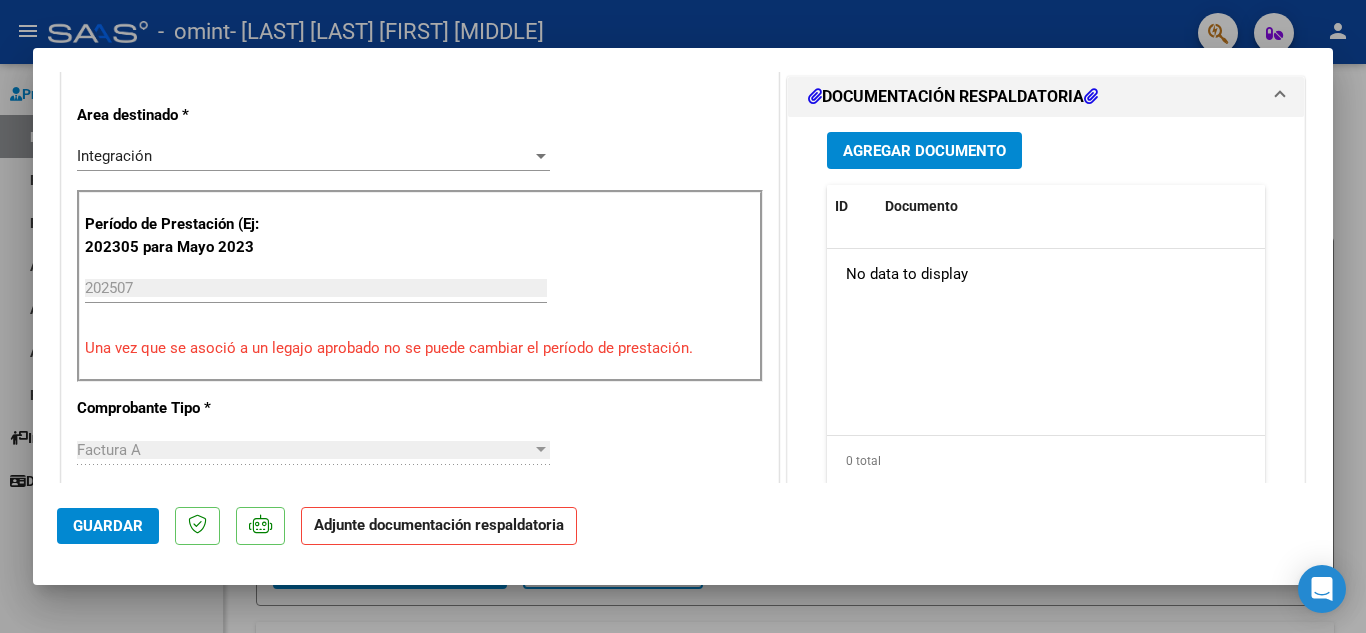 scroll, scrollTop: 500, scrollLeft: 0, axis: vertical 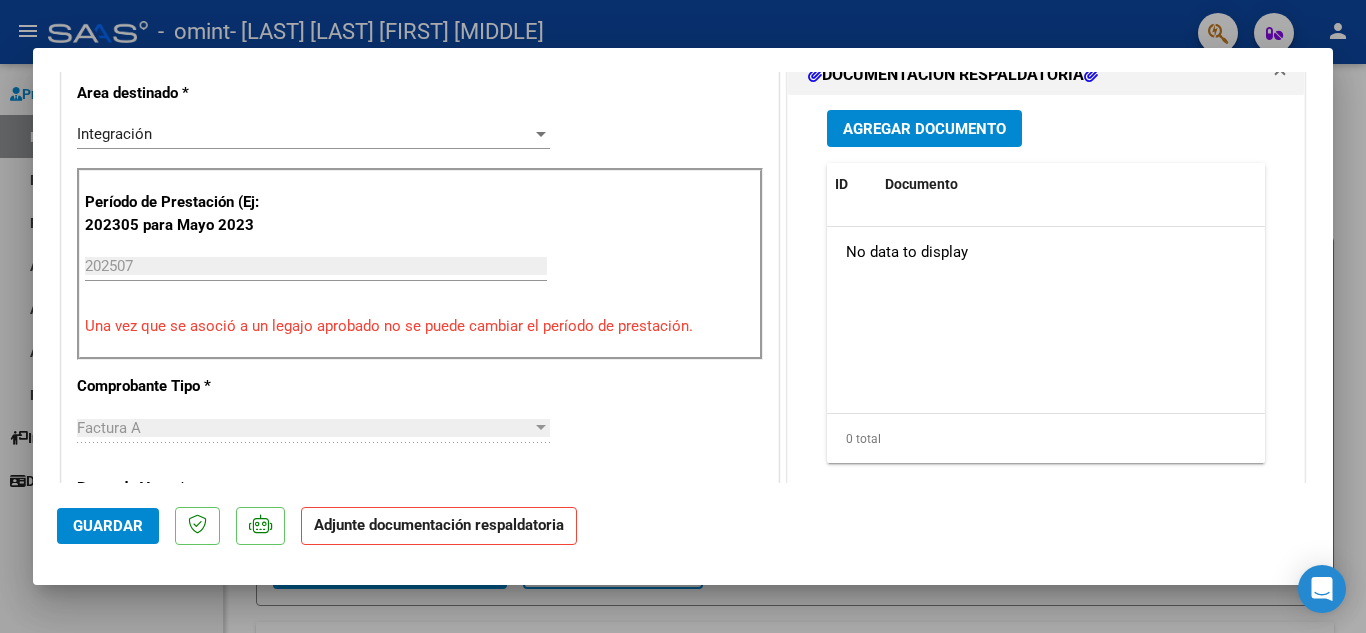 click on "Agregar Documento" at bounding box center (924, 129) 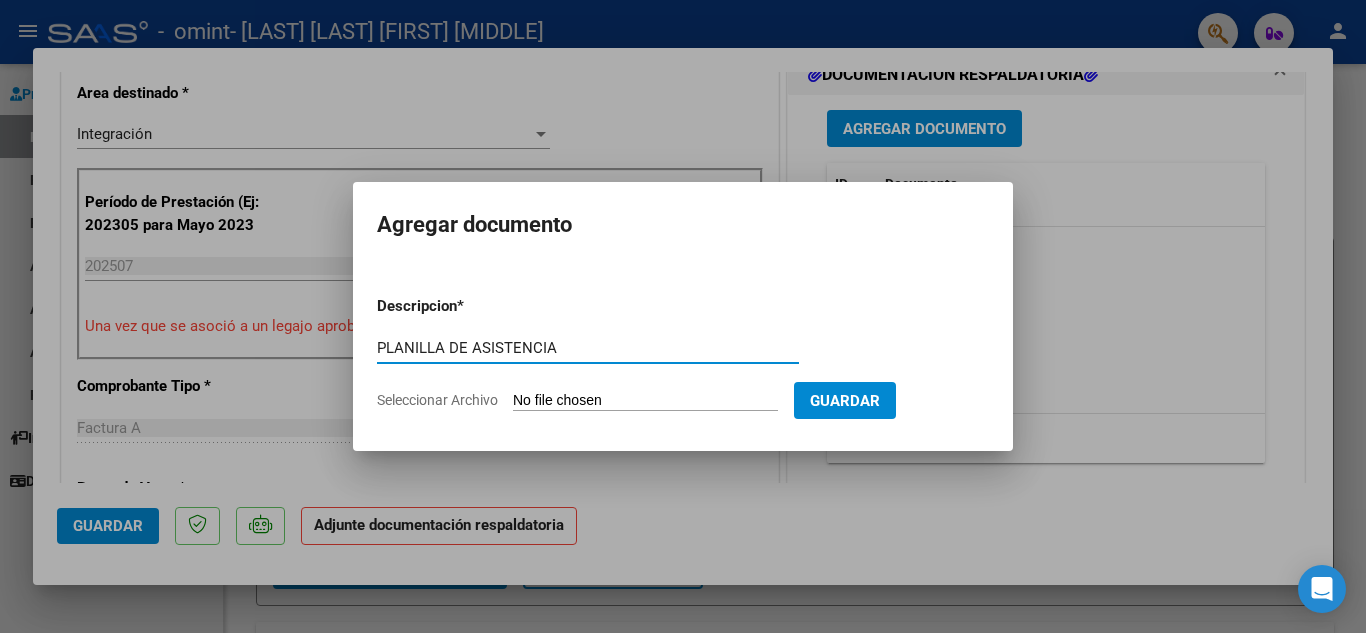 type on "PLANILLA DE ASISTENCIA" 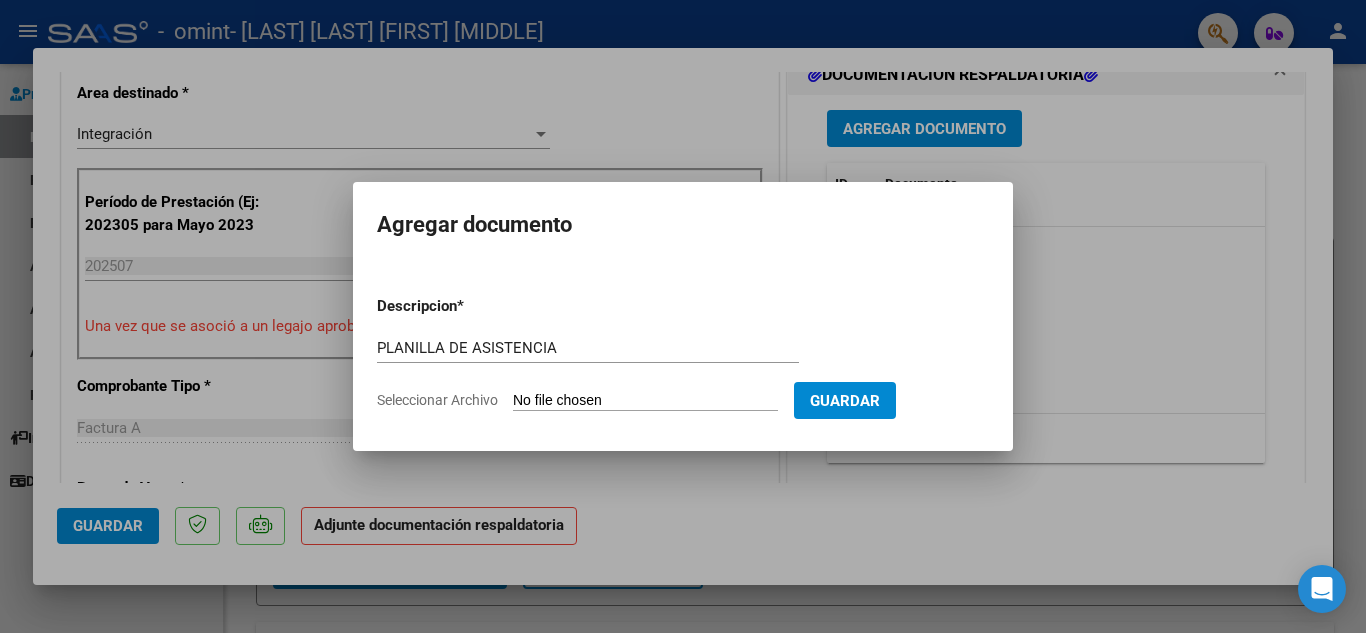 type on "C:\fakepath\CamScanner 02-08-2025 10.15.pdf" 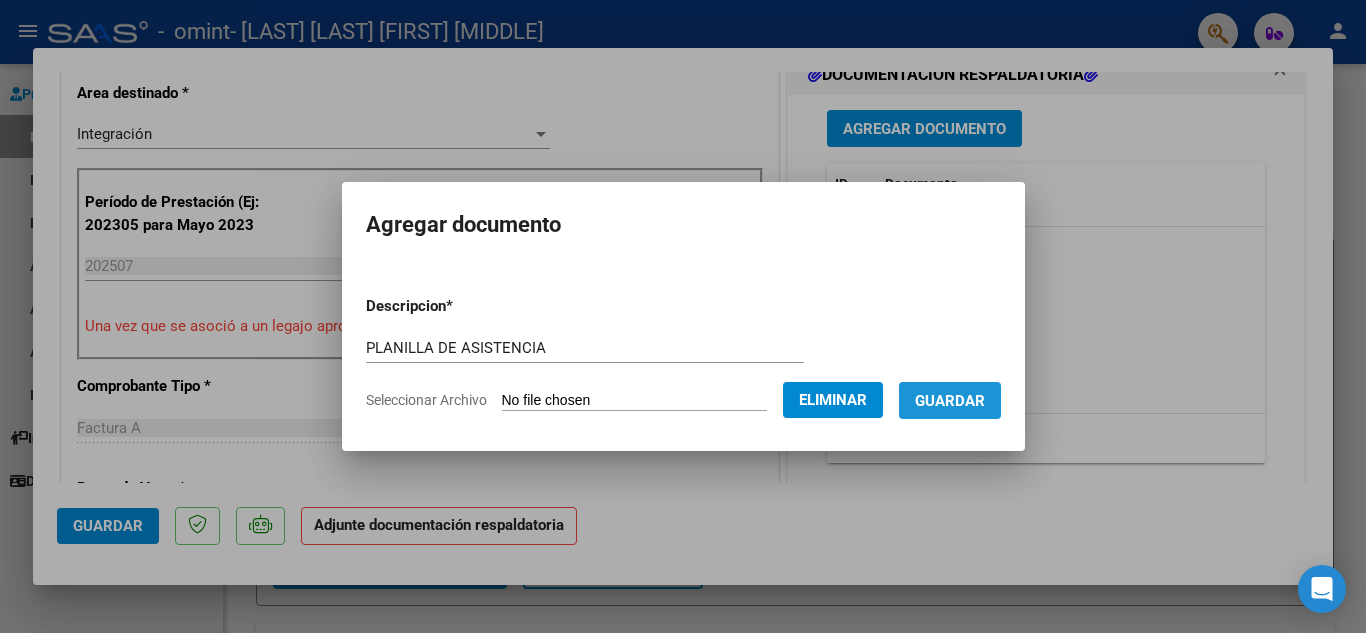 click on "Guardar" at bounding box center [950, 401] 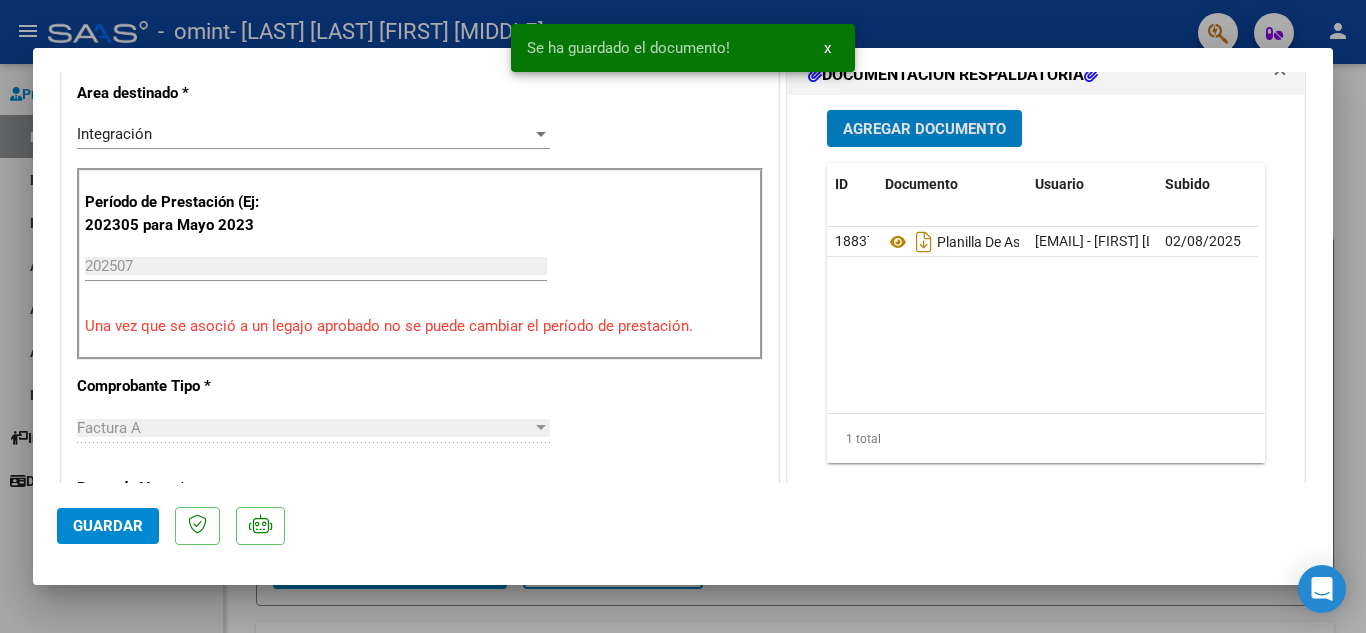 click on "Guardar" 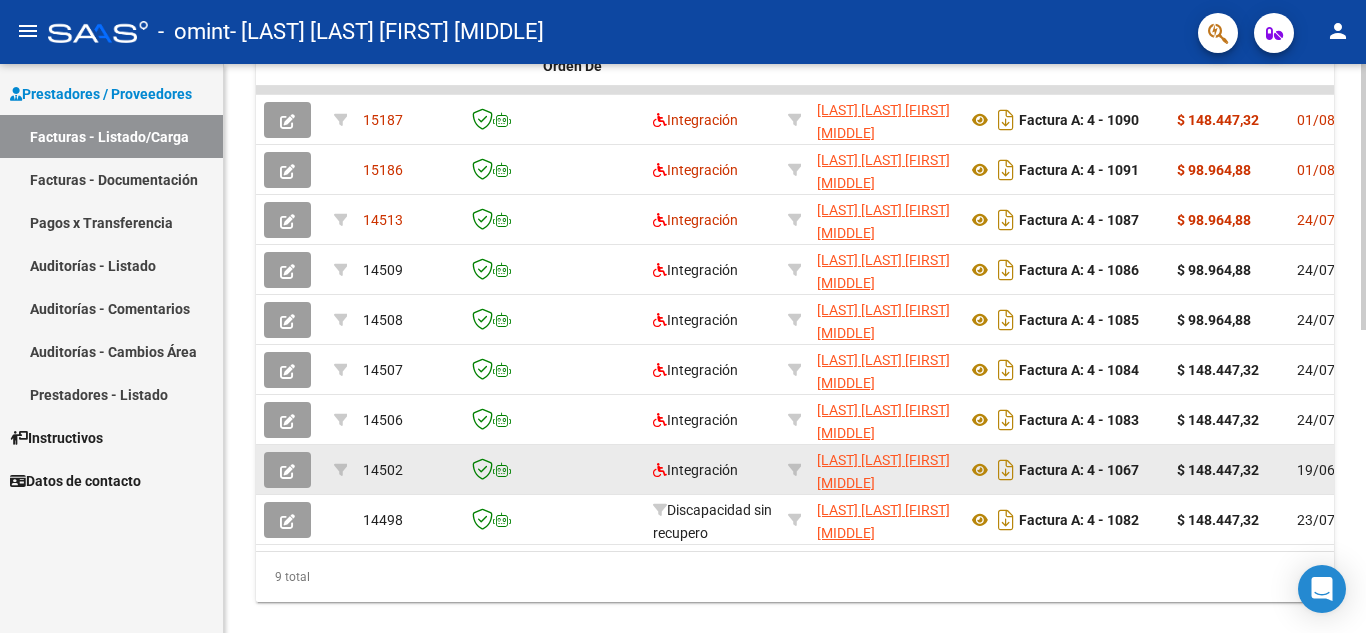 scroll, scrollTop: 500, scrollLeft: 0, axis: vertical 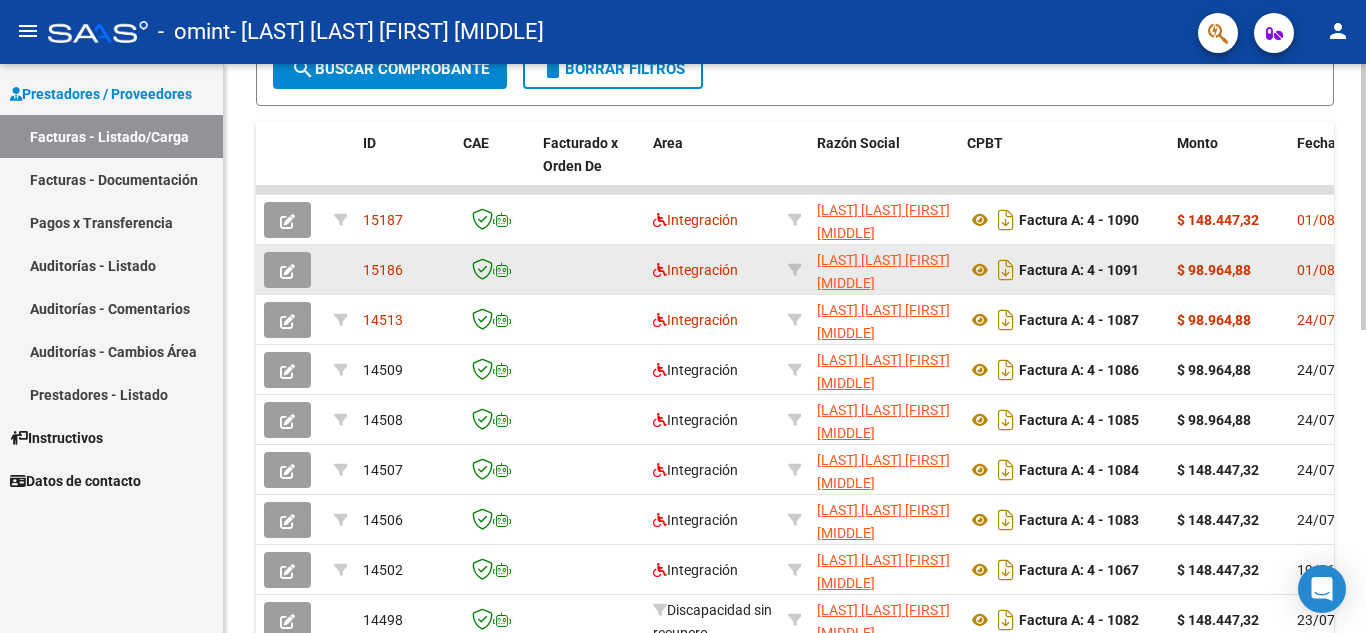 click on "$ 98.964,88" 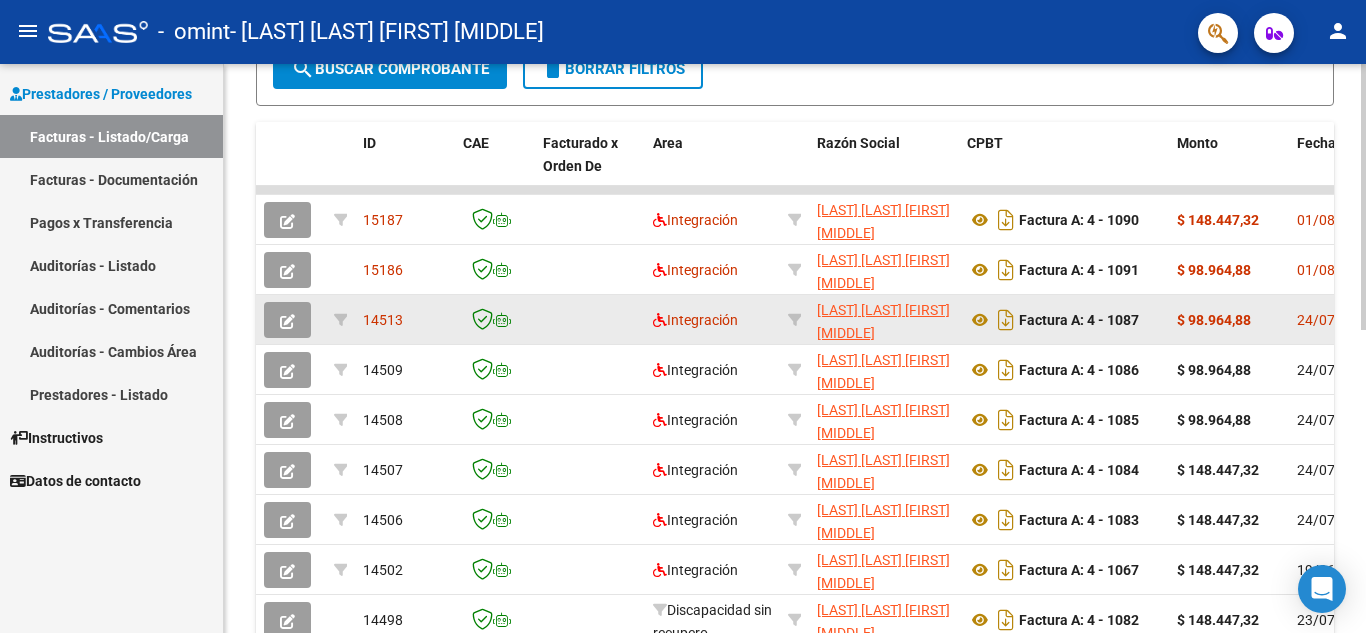 click 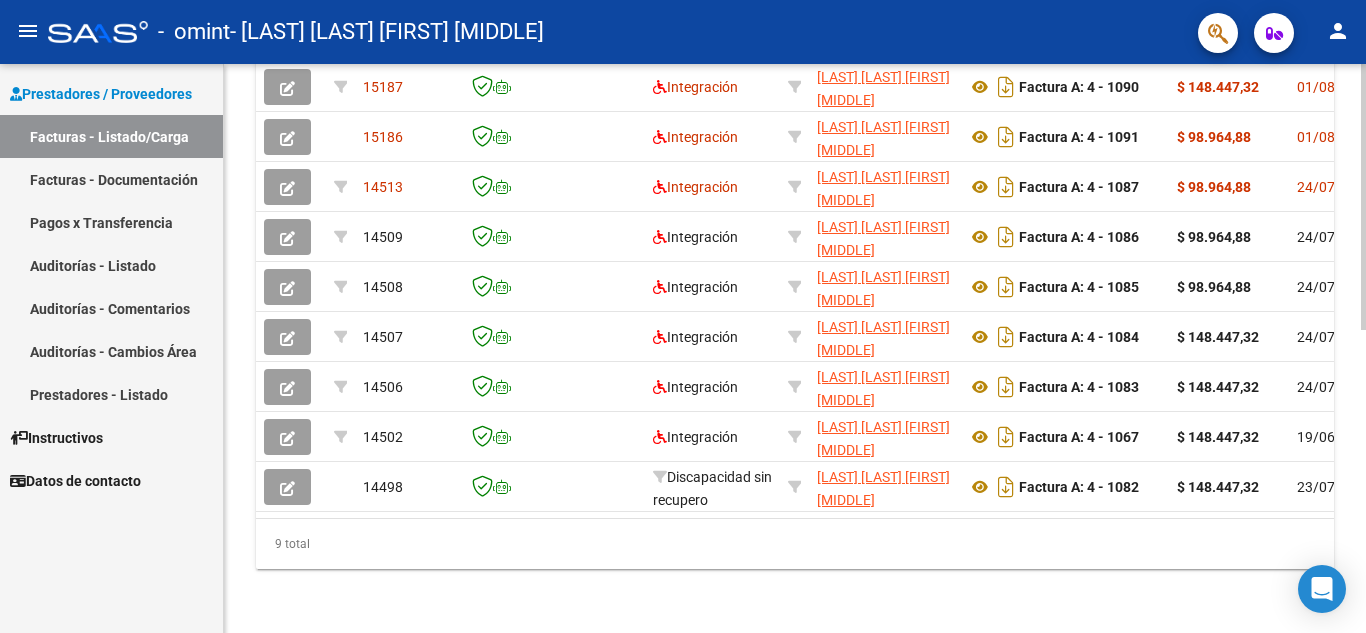scroll, scrollTop: 649, scrollLeft: 0, axis: vertical 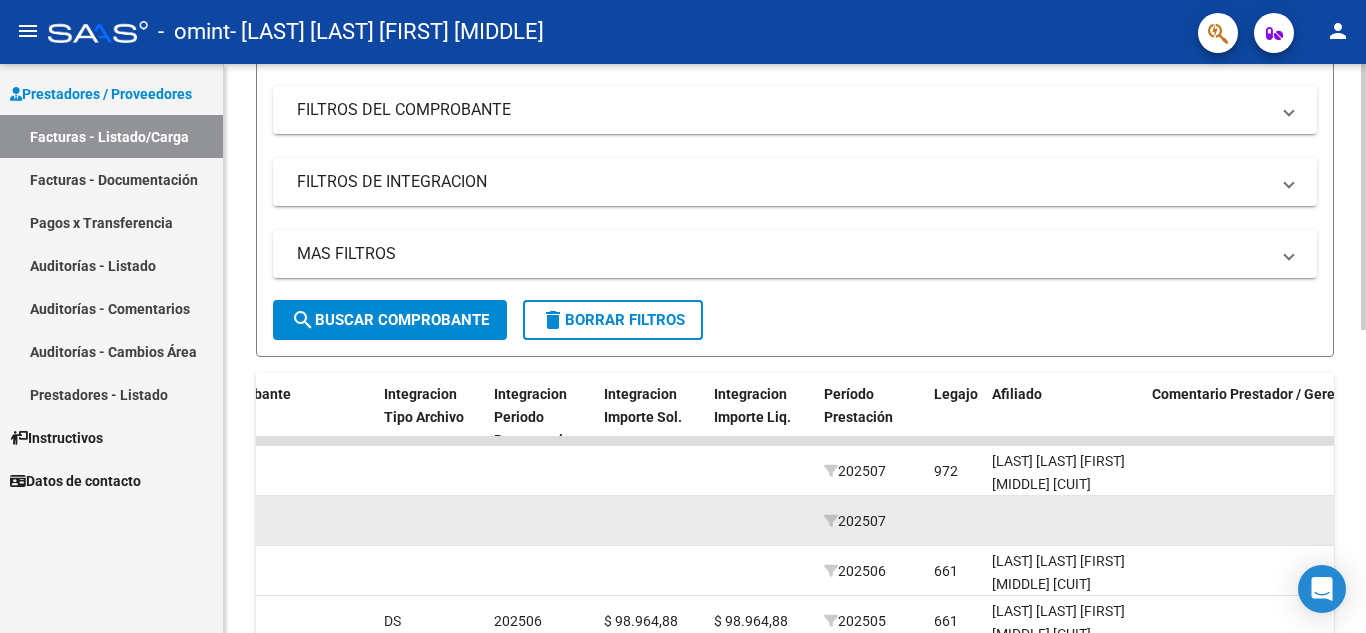 click 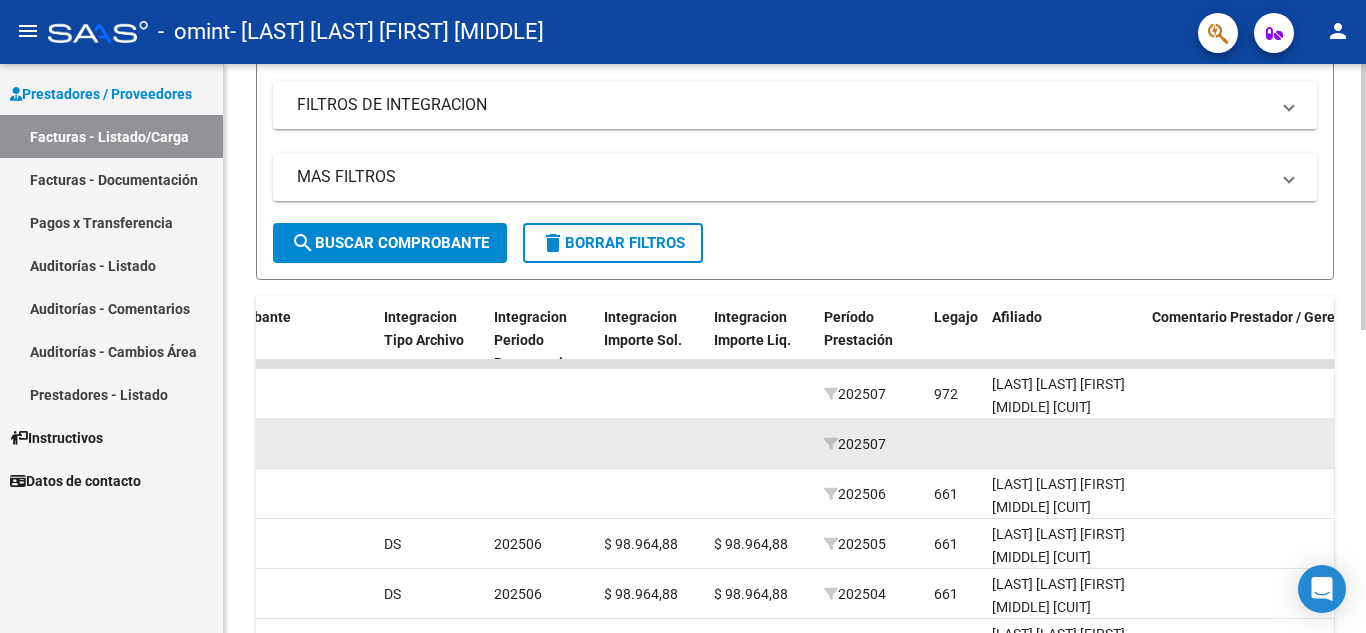 scroll, scrollTop: 449, scrollLeft: 0, axis: vertical 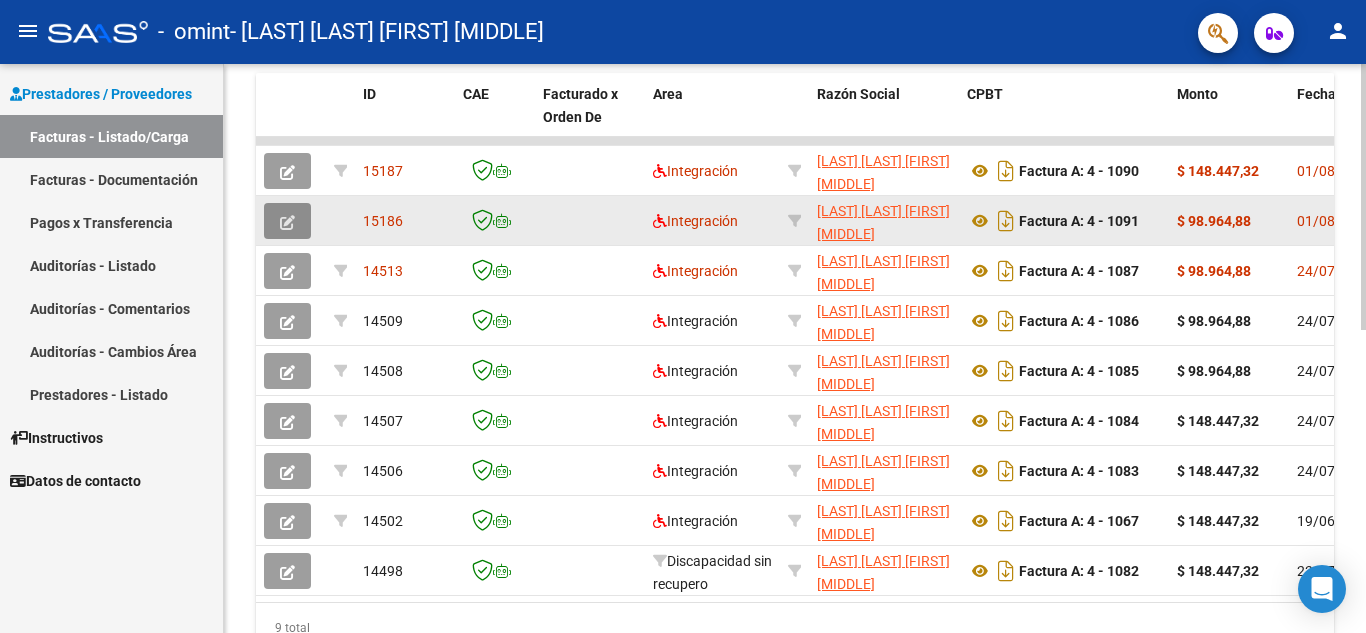 click 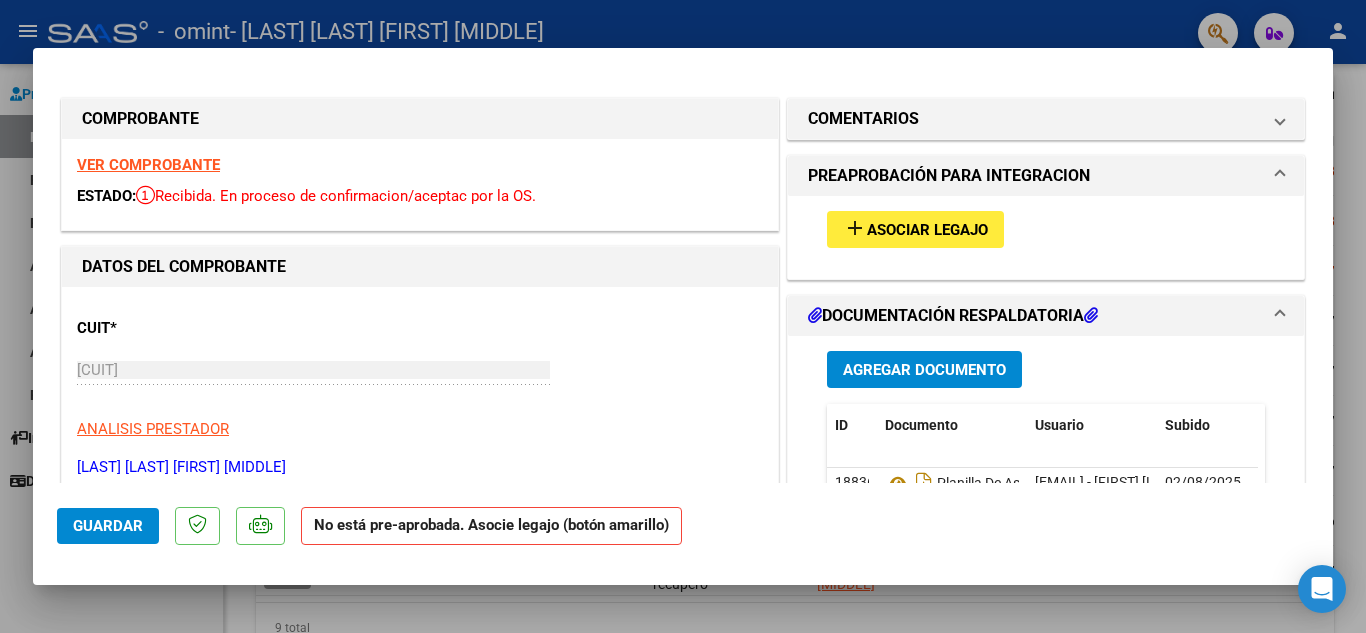 click on "Asociar Legajo" at bounding box center [927, 230] 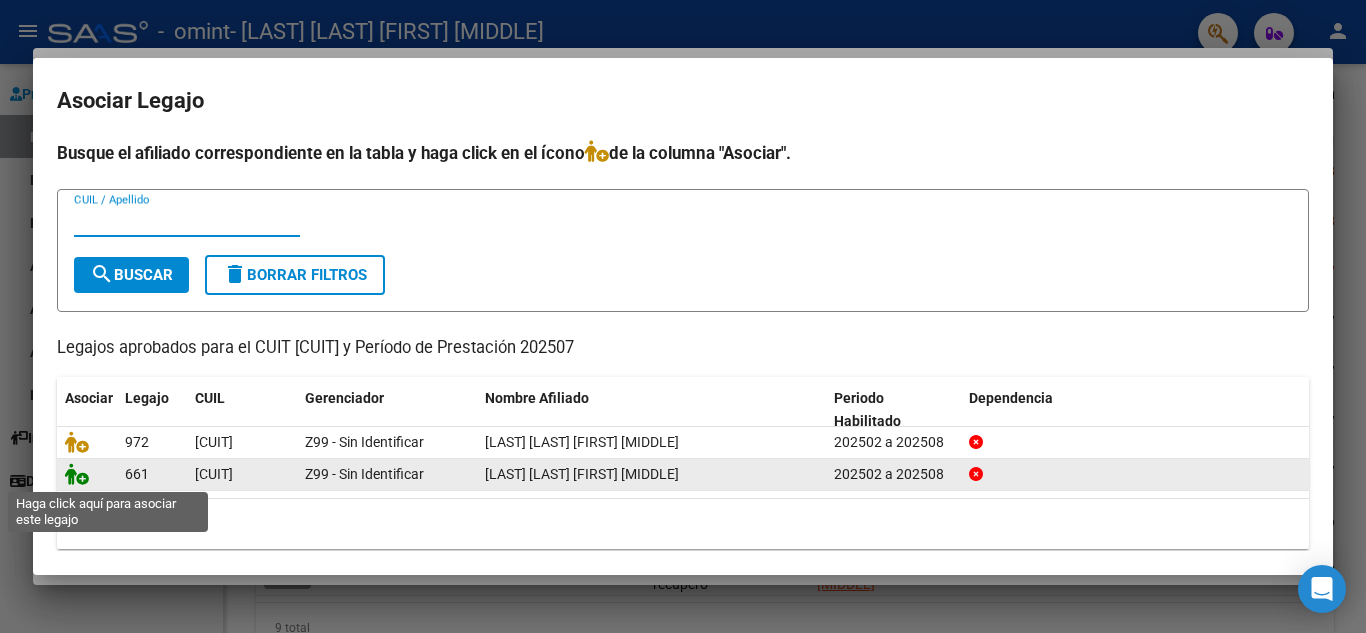 click 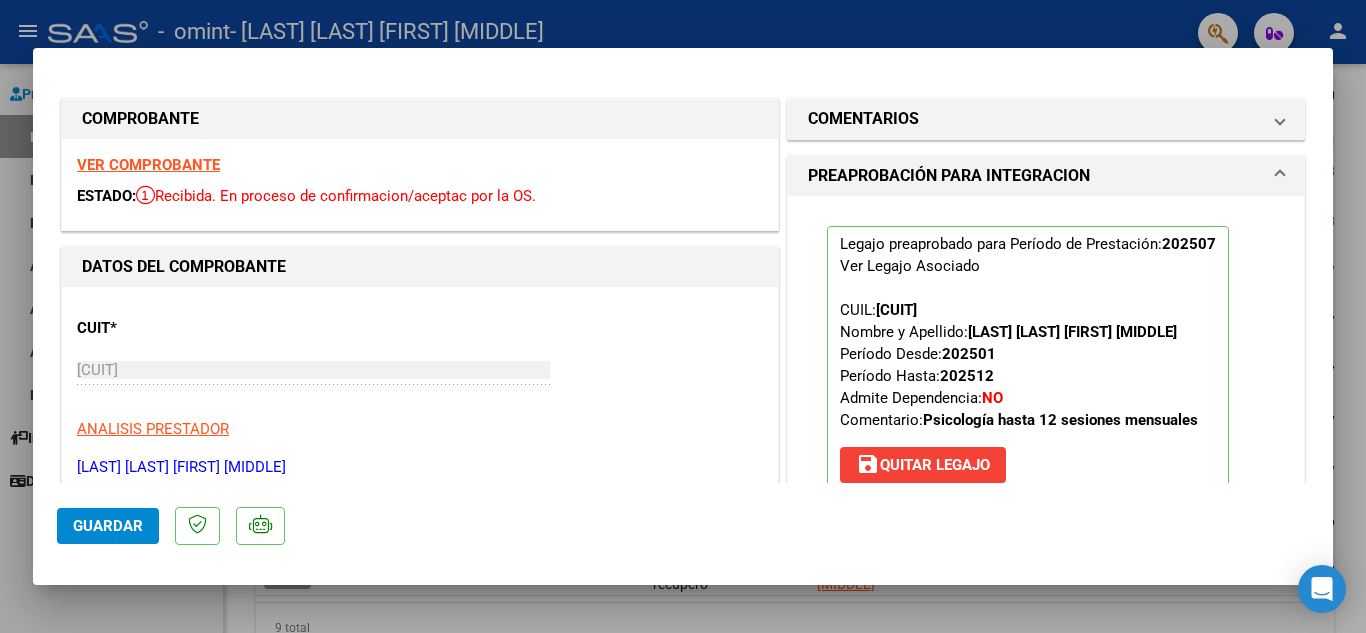 click on "Guardar" 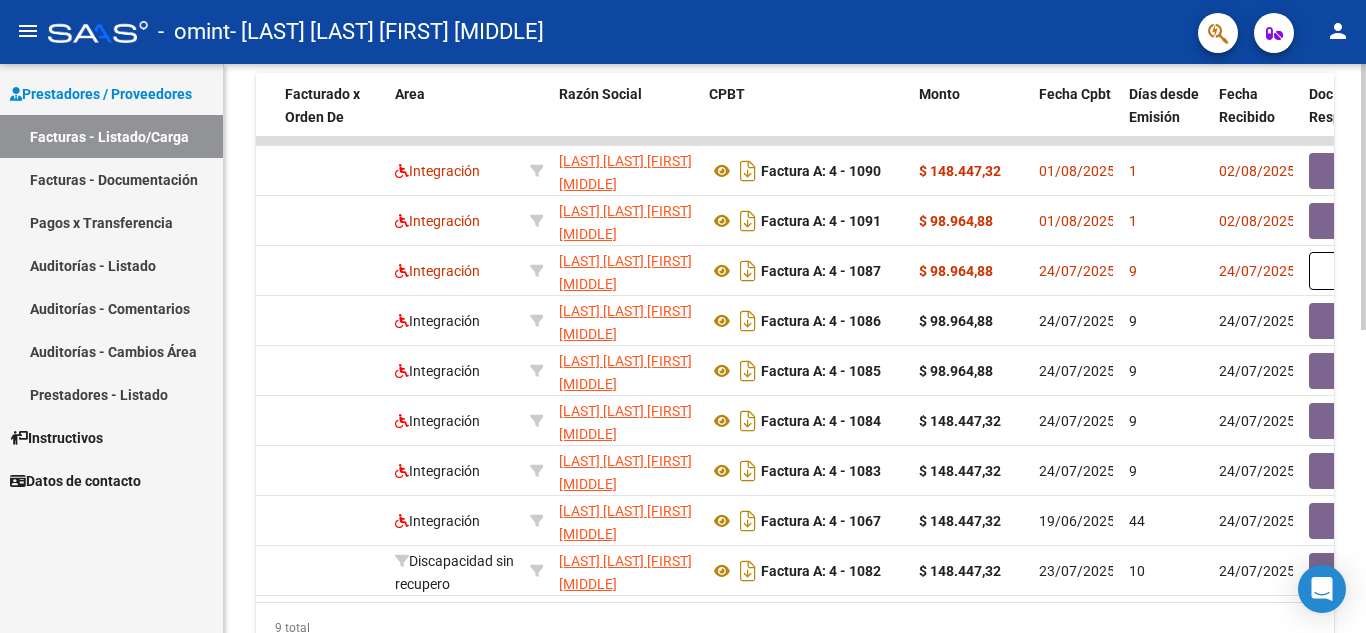 scroll, scrollTop: 0, scrollLeft: 226, axis: horizontal 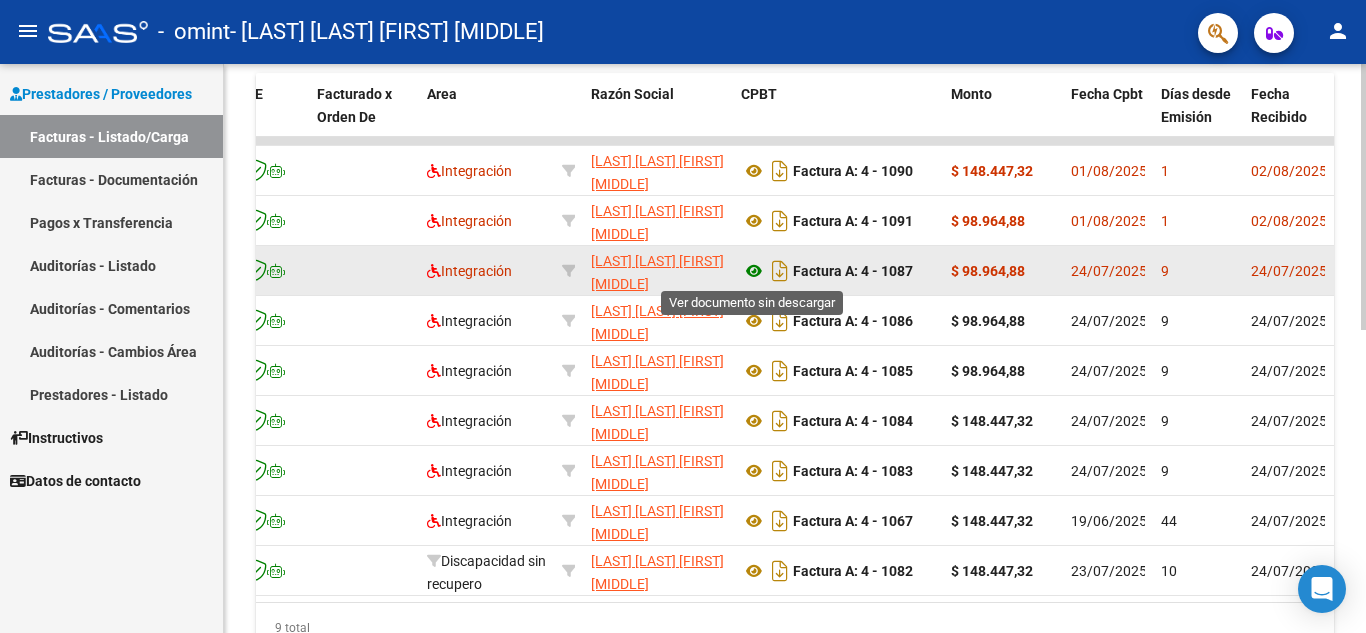 click 